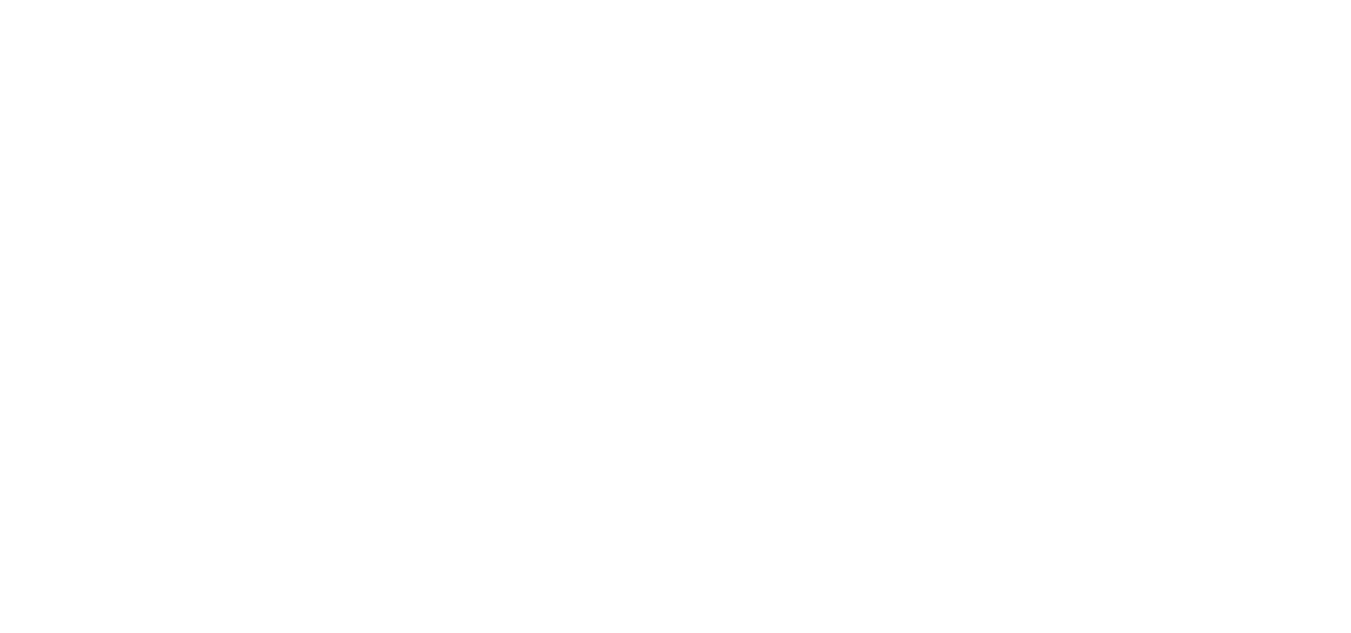 scroll, scrollTop: 0, scrollLeft: 0, axis: both 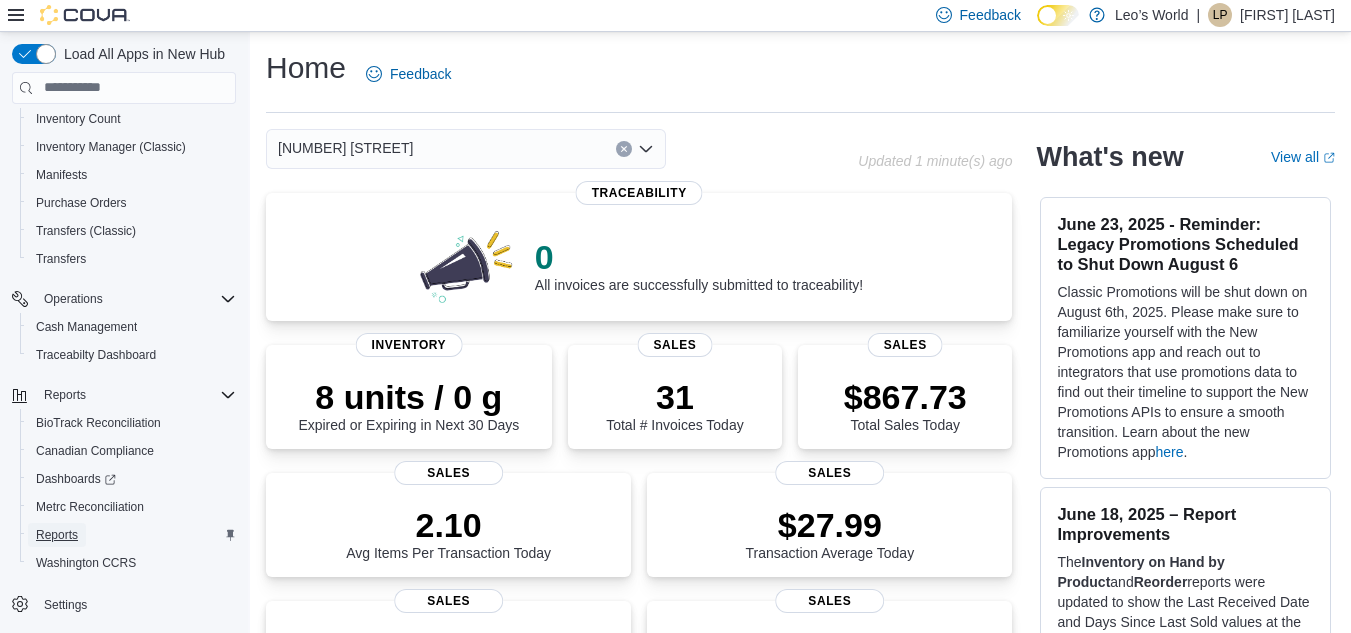 click on "Reports" at bounding box center (57, 535) 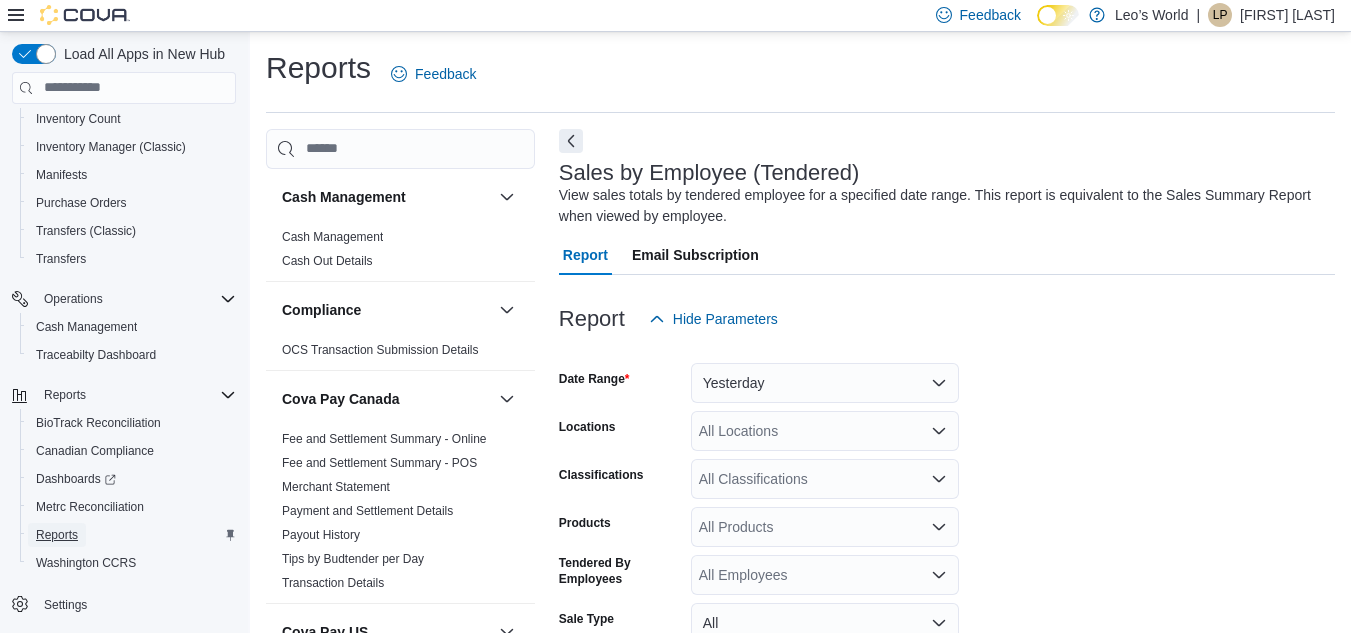 scroll, scrollTop: 67, scrollLeft: 0, axis: vertical 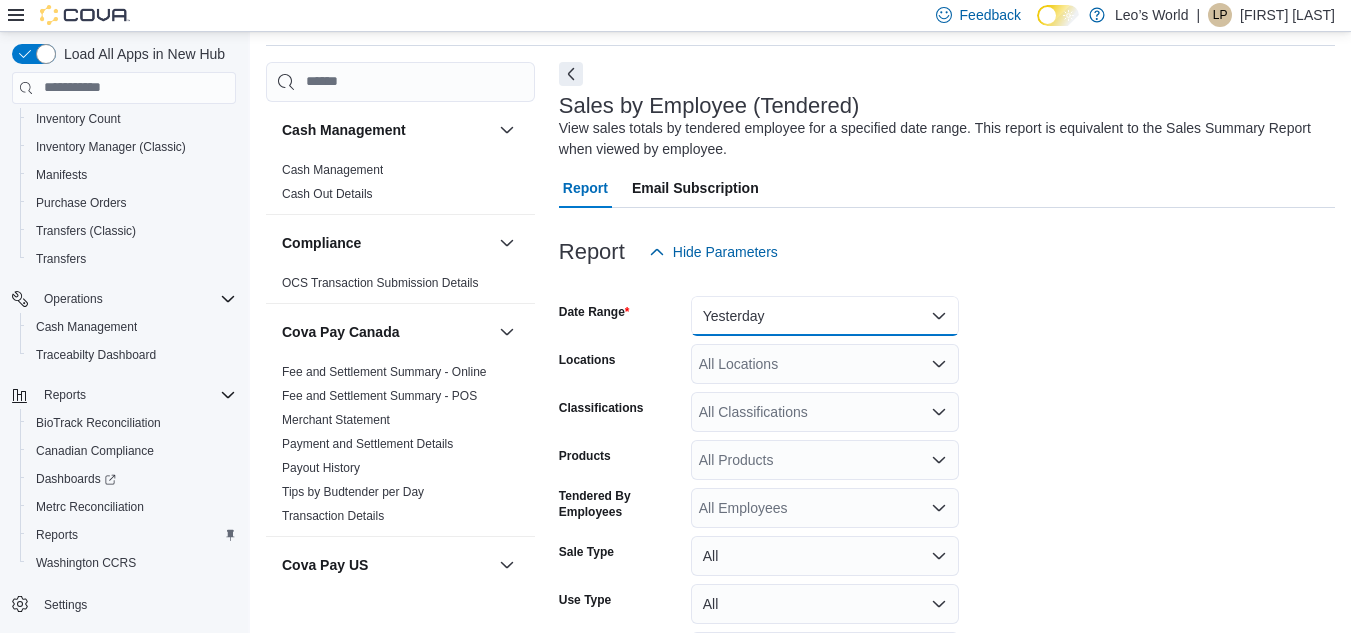 click on "Yesterday" at bounding box center [825, 316] 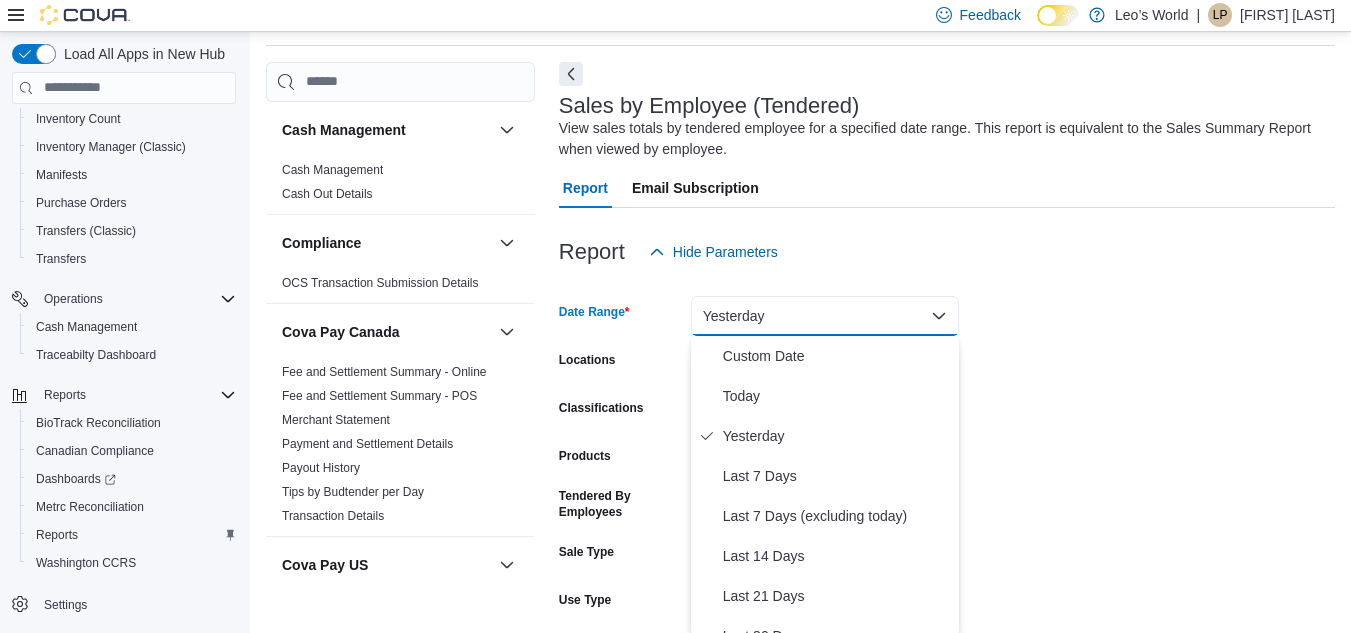 scroll, scrollTop: 70, scrollLeft: 0, axis: vertical 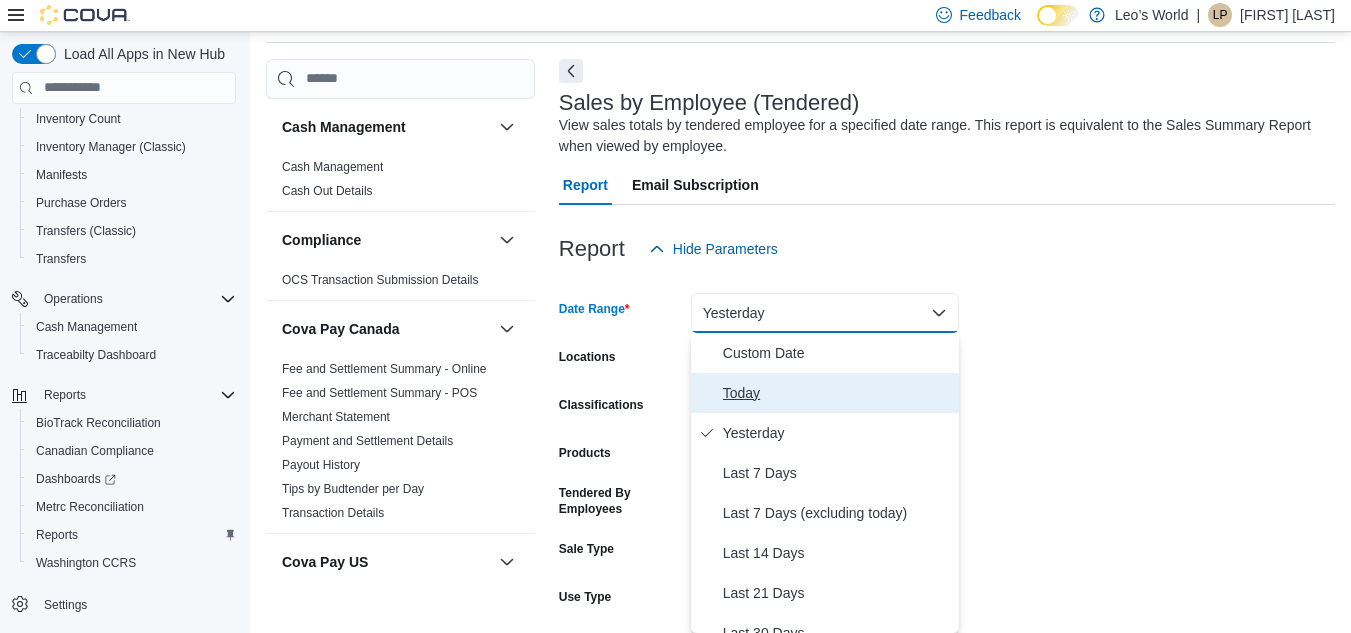 click on "Today" at bounding box center (837, 393) 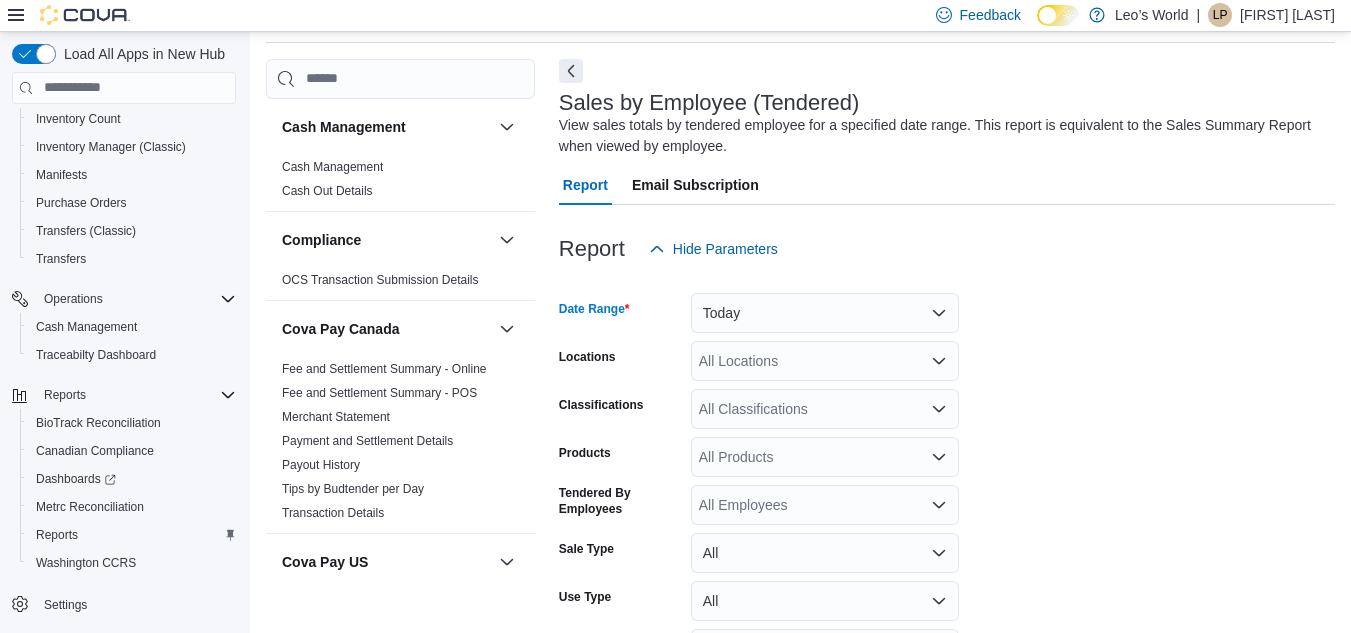 click on "All Locations" at bounding box center (825, 361) 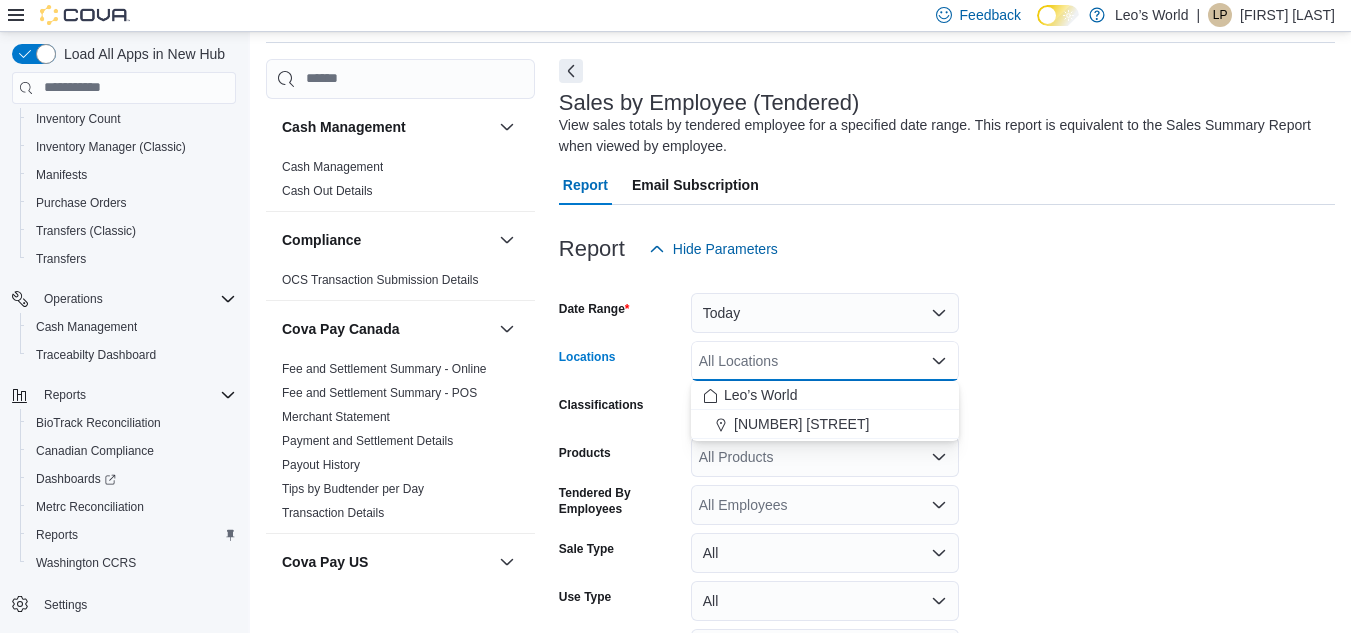 click on "[NUMBER] [STREET]" at bounding box center [801, 424] 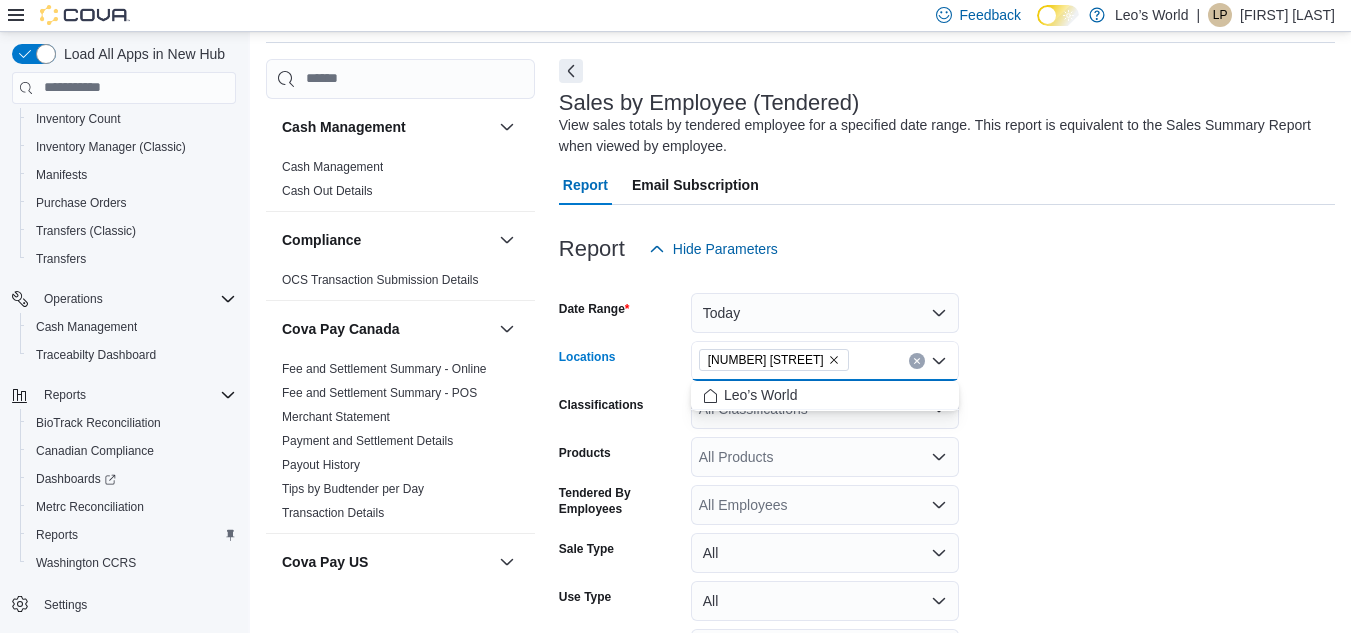 click on "Date Range Today Locations [NUMBER] [STREET] Combo box. Selected. [NUMBER] [STREET]. Press Backspace to delete [NUMBER] [STREET]. Combo box input. All Locations. Type some text or, to display a list of choices, press Down Arrow. To exit the list of choices, press Escape. Classifications All Classifications Products All Products Tendered By Employees All Employees Sale Type All Use Type All Is Delivery All Export Run Report" at bounding box center [947, 497] 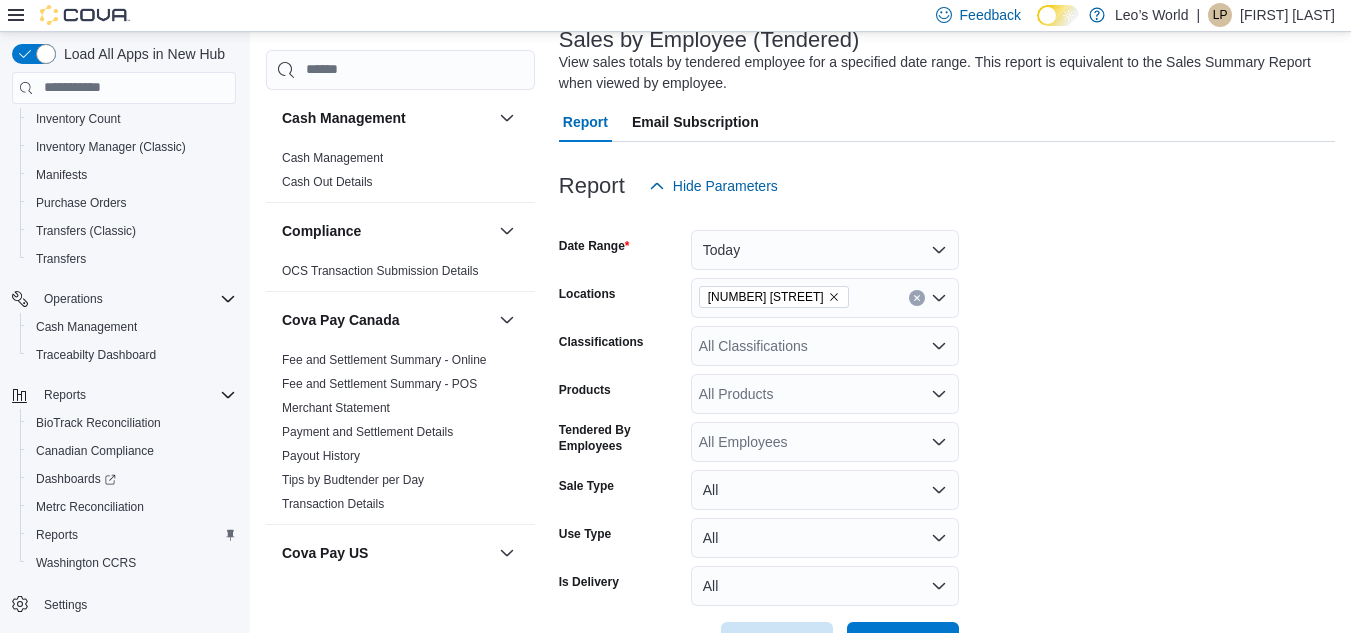 scroll, scrollTop: 202, scrollLeft: 0, axis: vertical 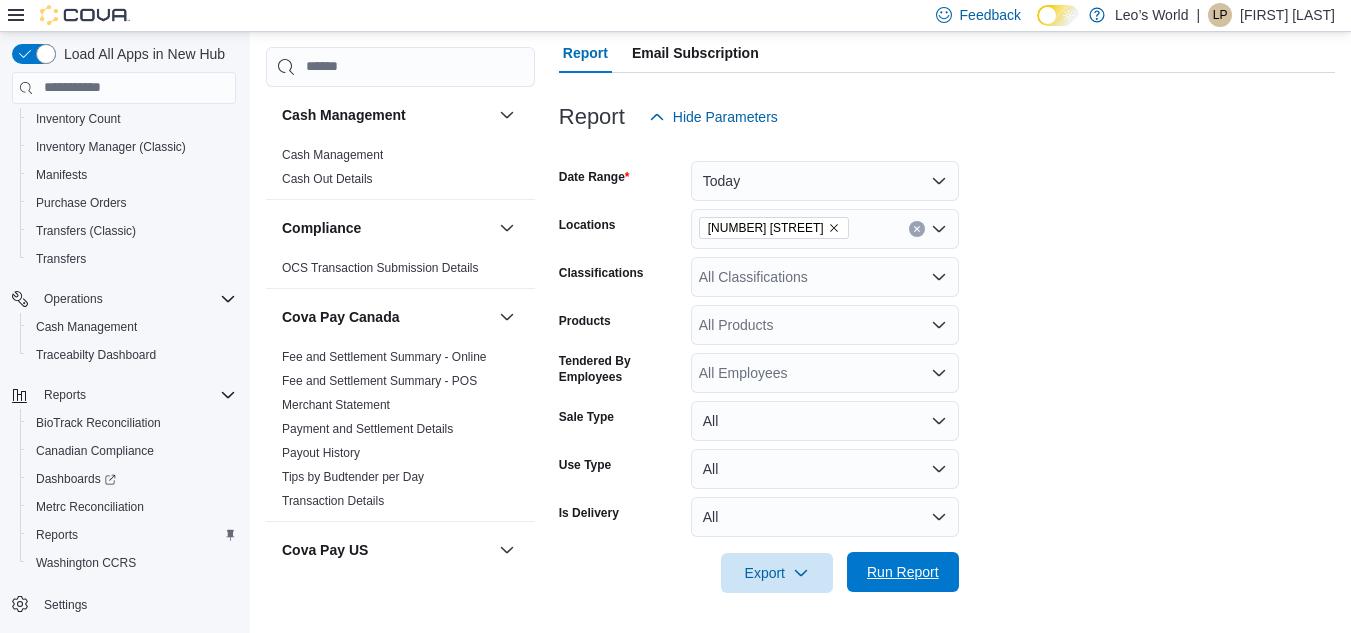 click on "Run Report" at bounding box center (903, 572) 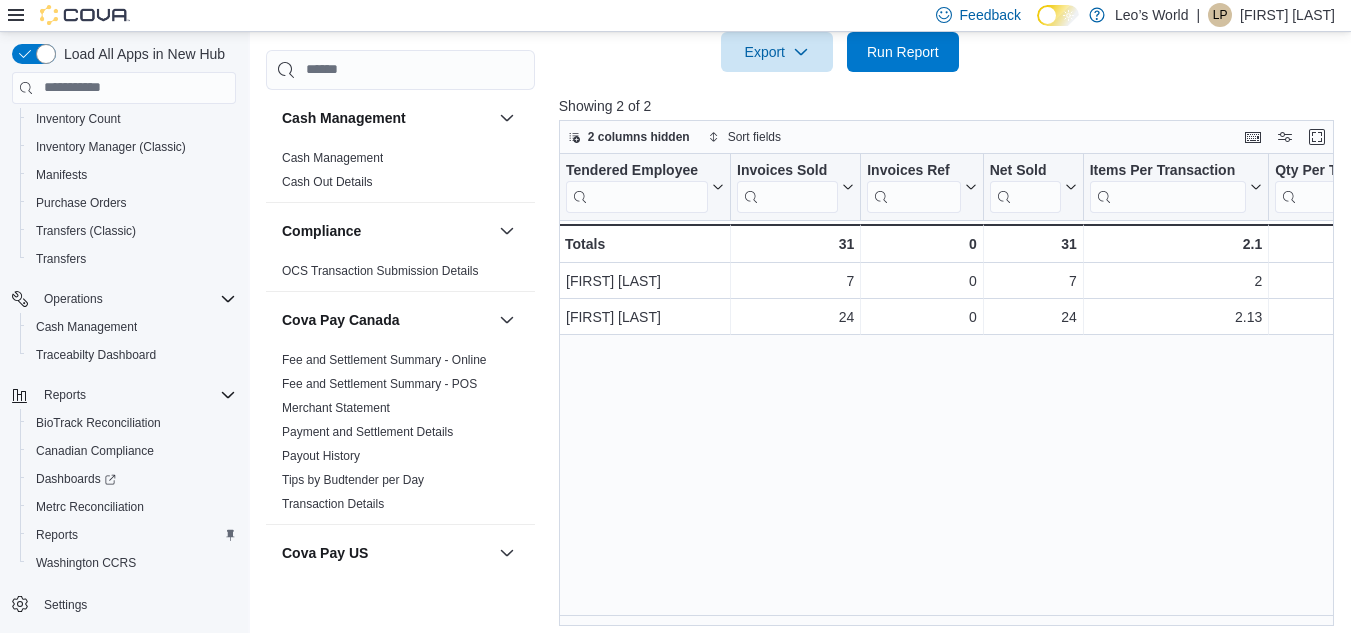 scroll, scrollTop: 732, scrollLeft: 0, axis: vertical 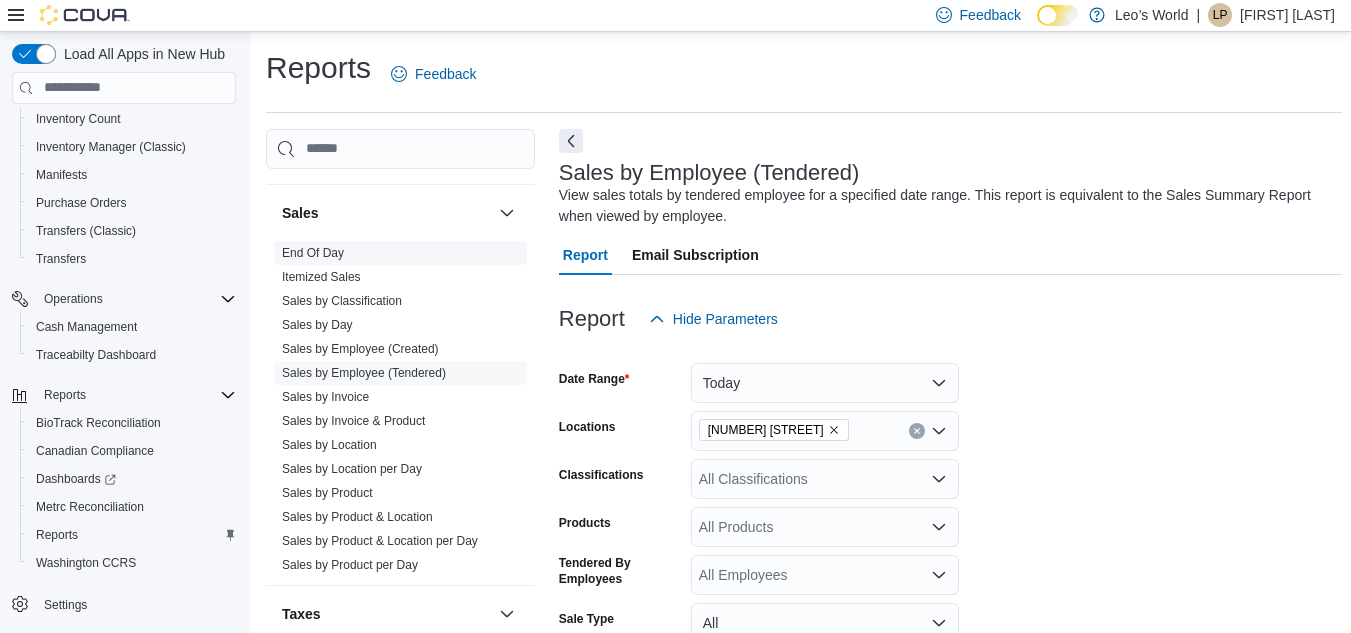 click on "End Of Day" at bounding box center (313, 253) 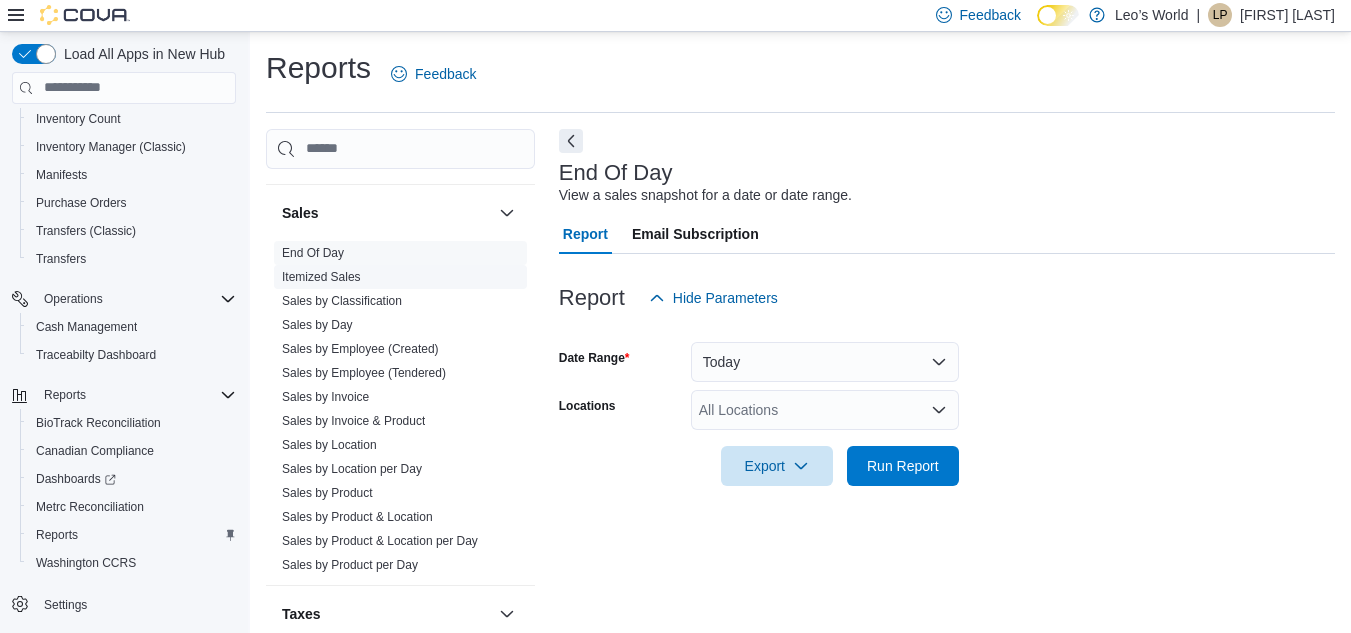 scroll, scrollTop: 26, scrollLeft: 0, axis: vertical 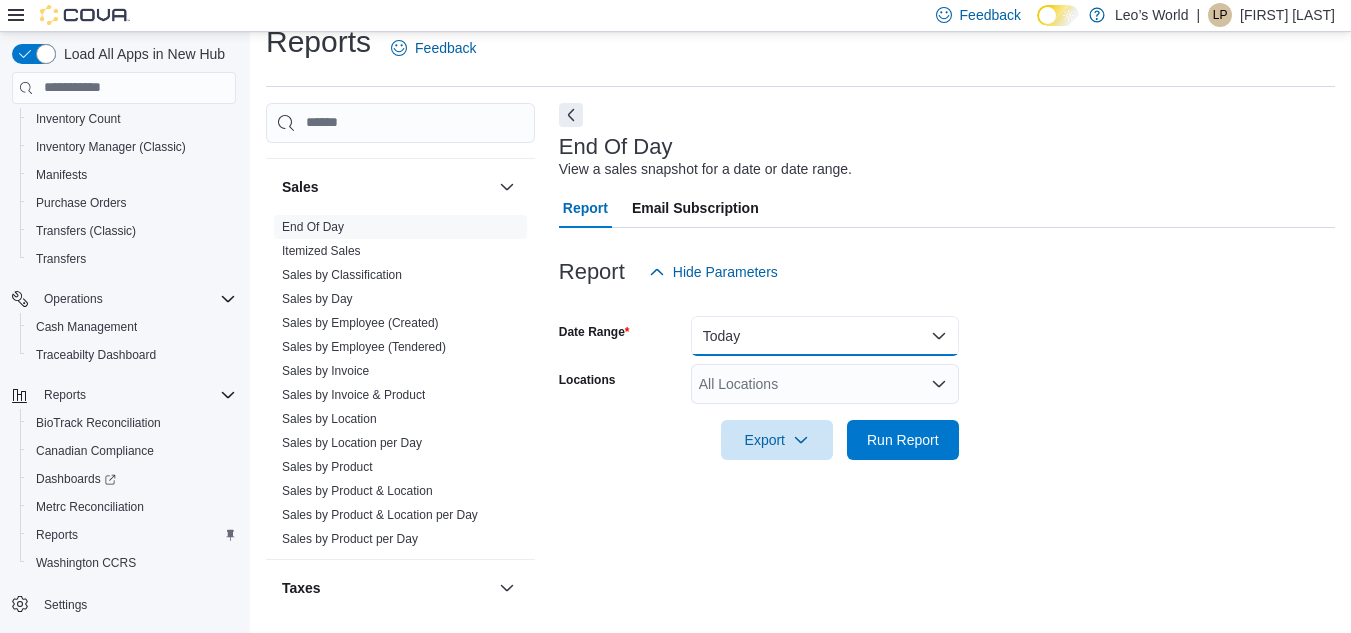 click on "Today" at bounding box center [825, 336] 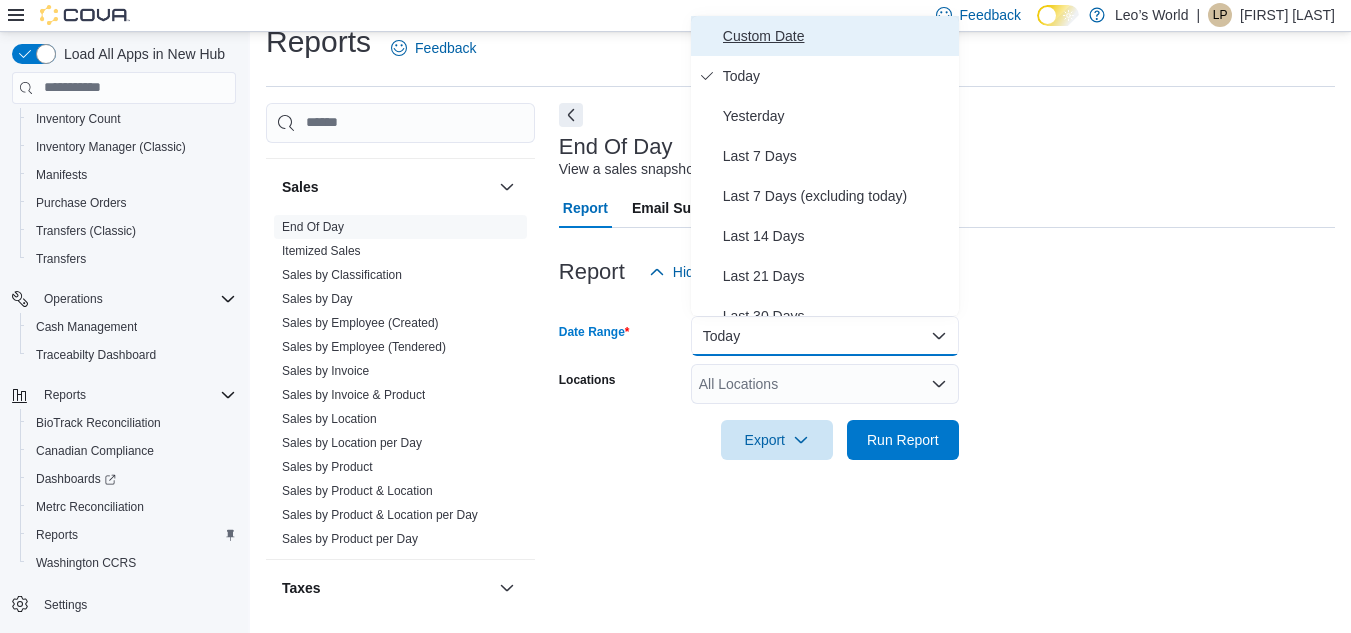 click on "Custom Date" at bounding box center (837, 36) 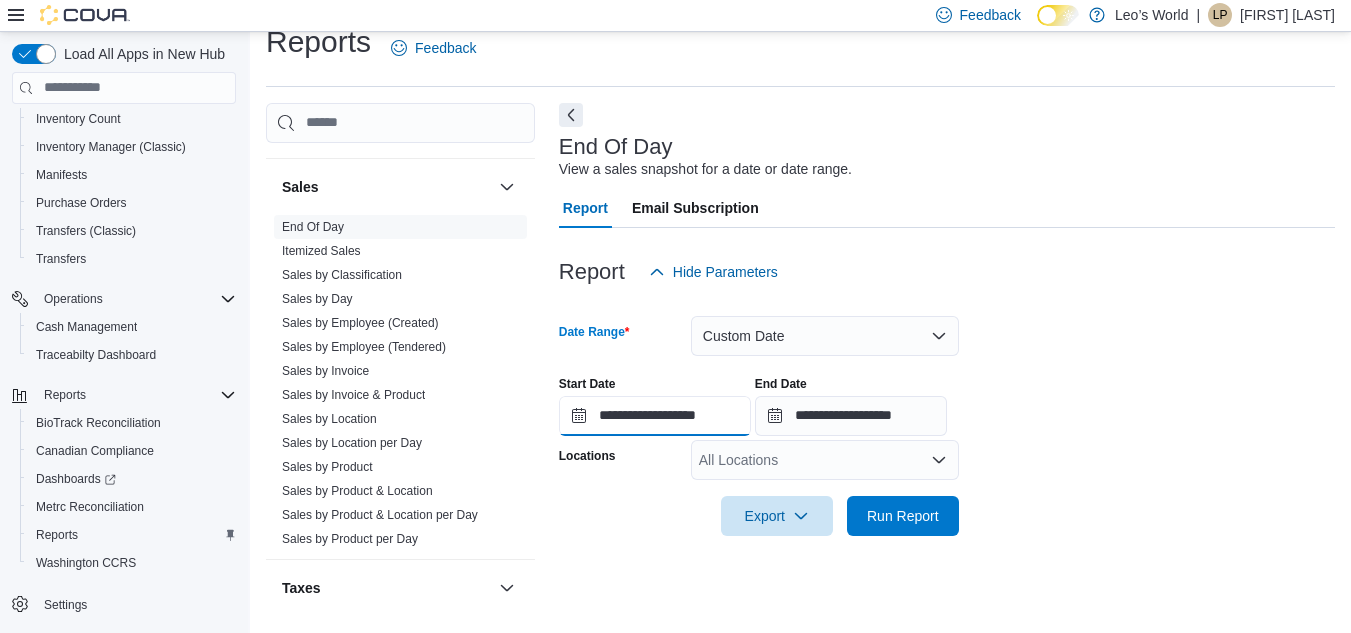 click on "**********" at bounding box center (655, 416) 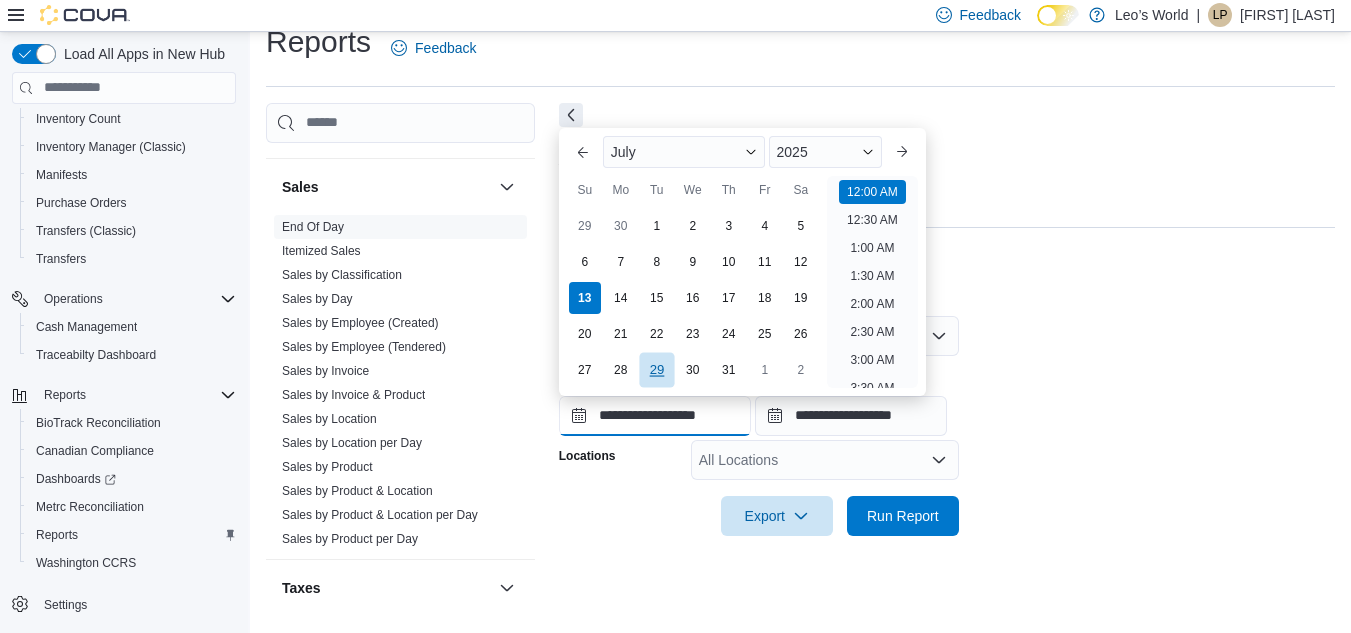 scroll, scrollTop: 62, scrollLeft: 0, axis: vertical 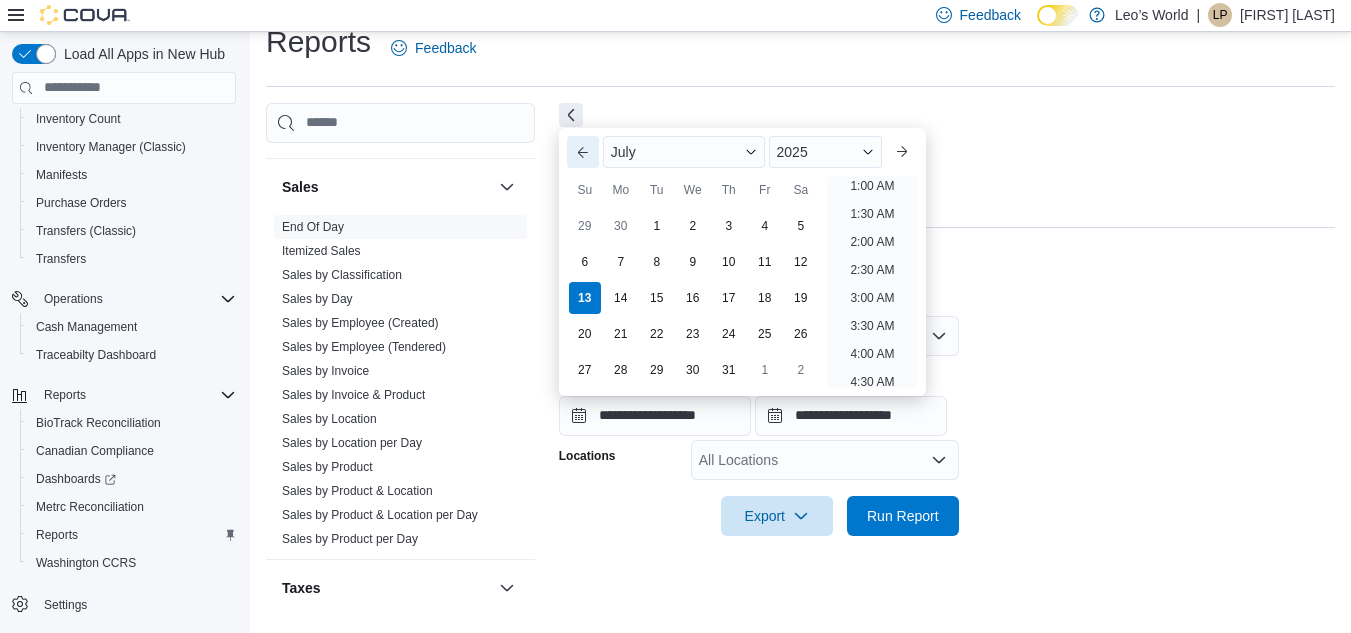 click on "Previous Month" at bounding box center [583, 152] 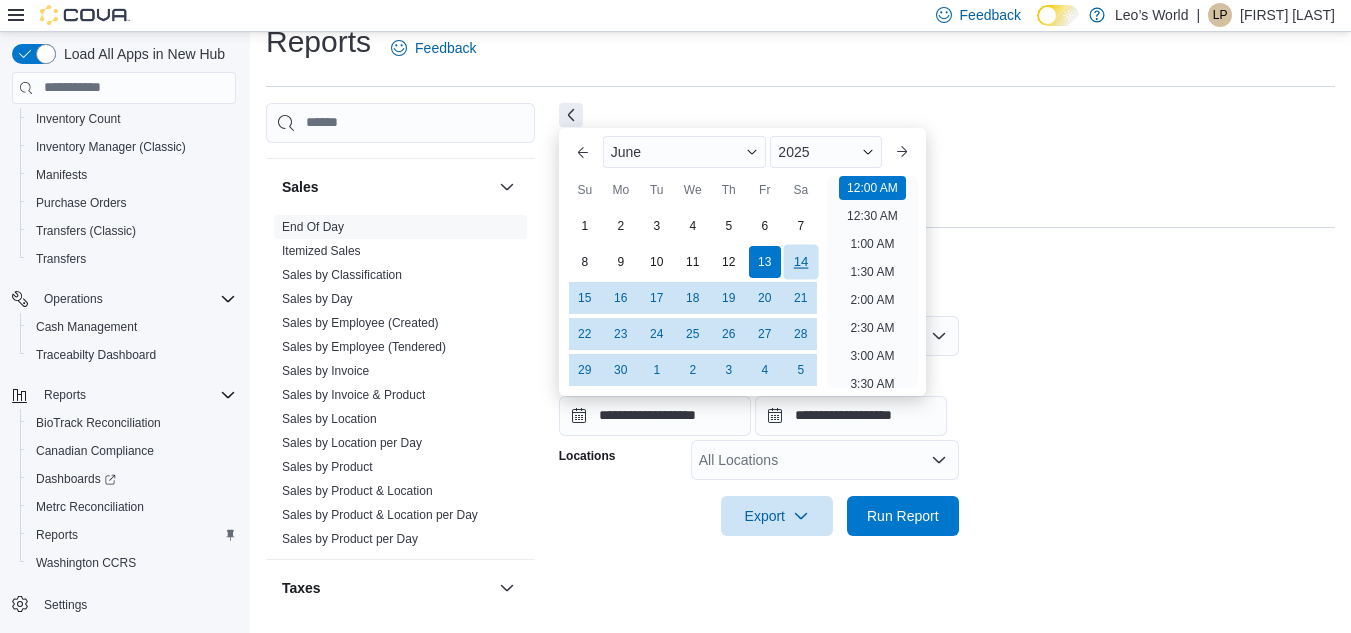 click on "14" at bounding box center (800, 261) 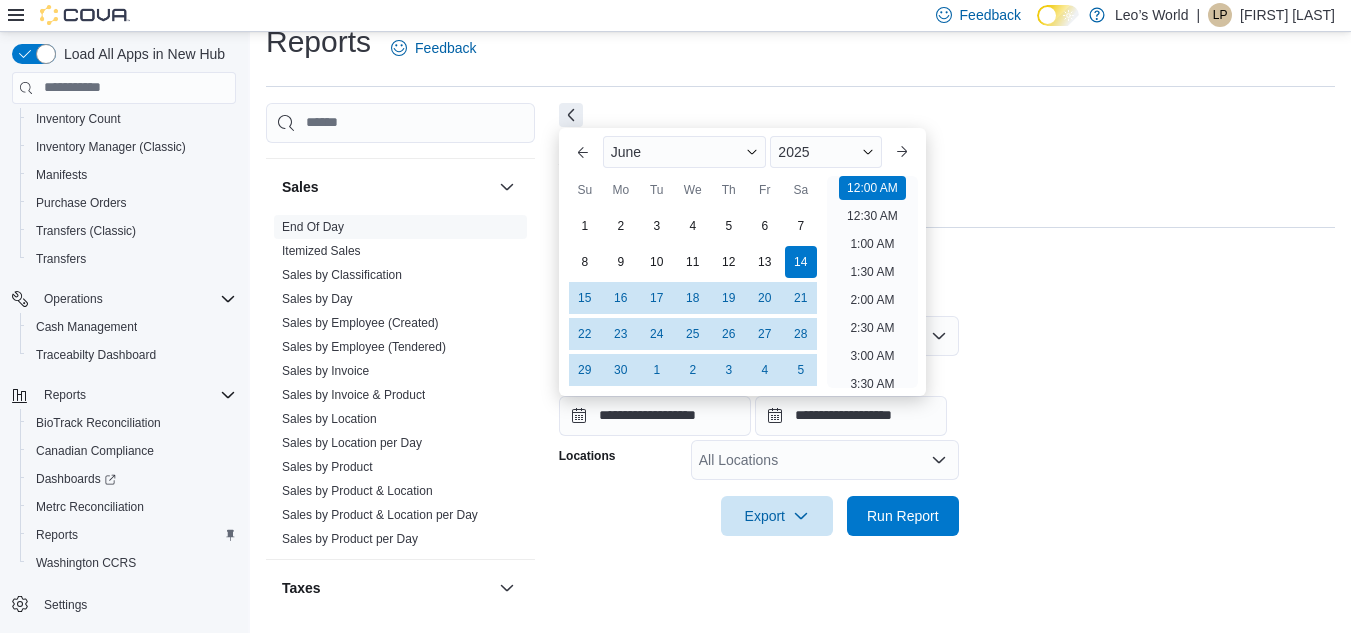 click on "Report Hide Parameters" at bounding box center [947, 272] 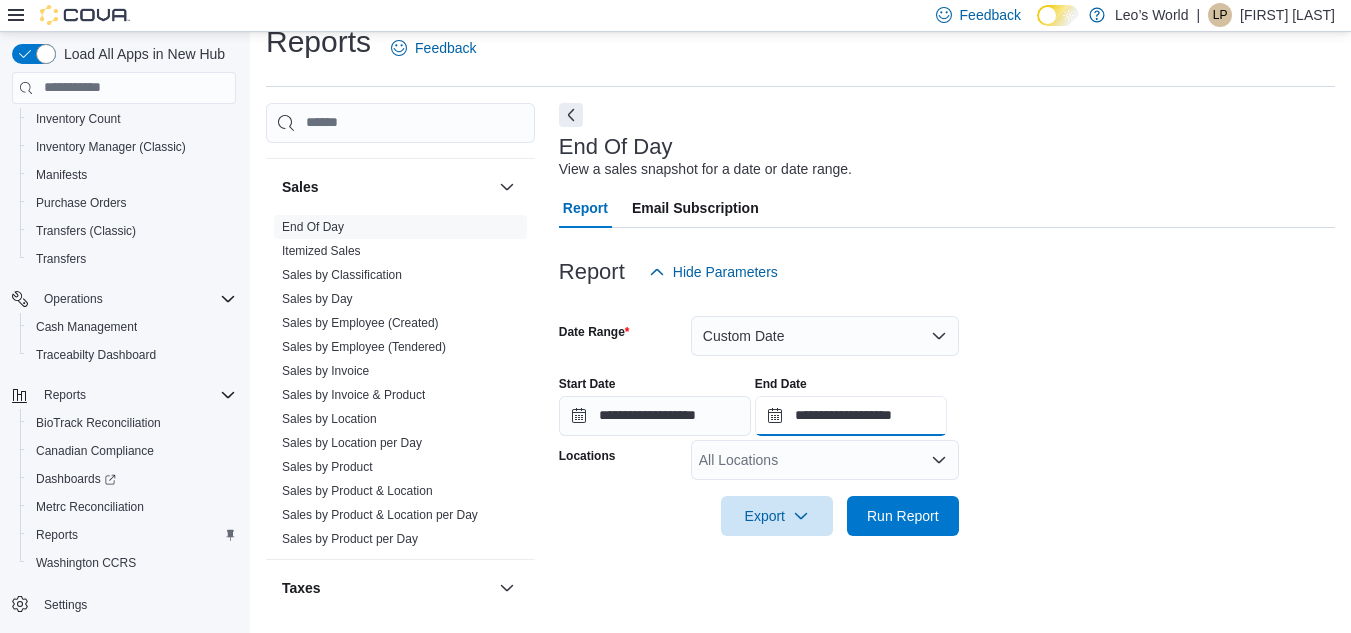 click on "**********" at bounding box center (851, 416) 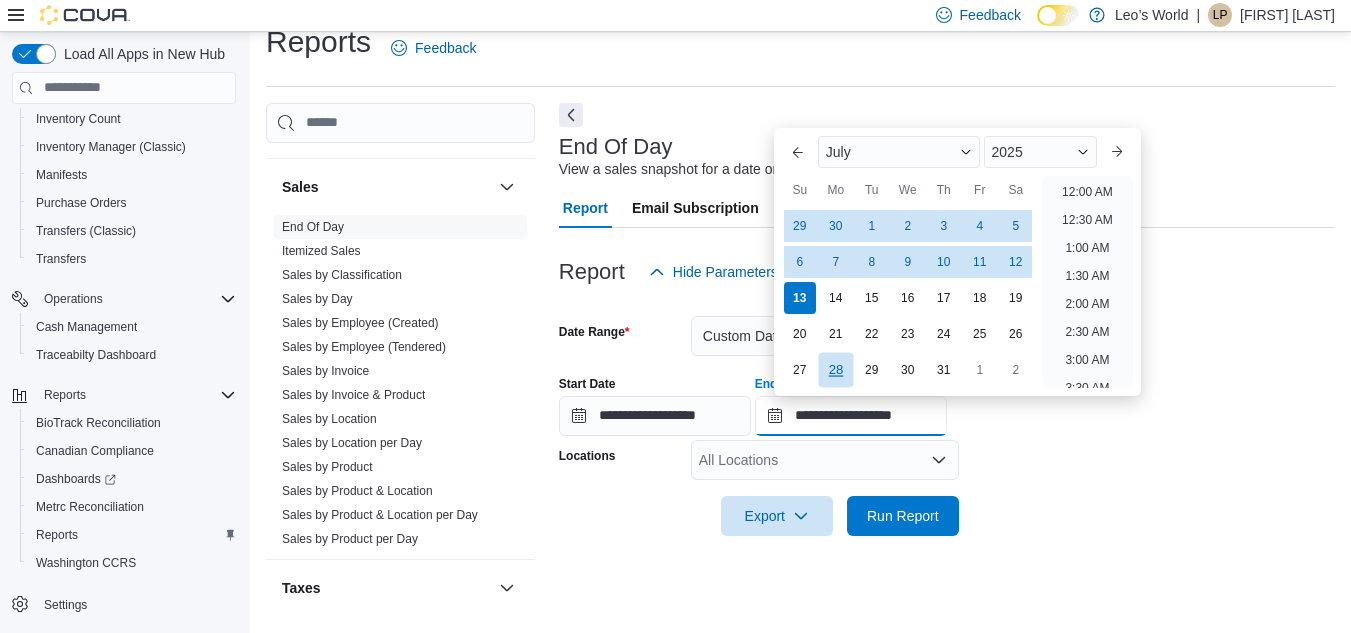 scroll, scrollTop: 1136, scrollLeft: 0, axis: vertical 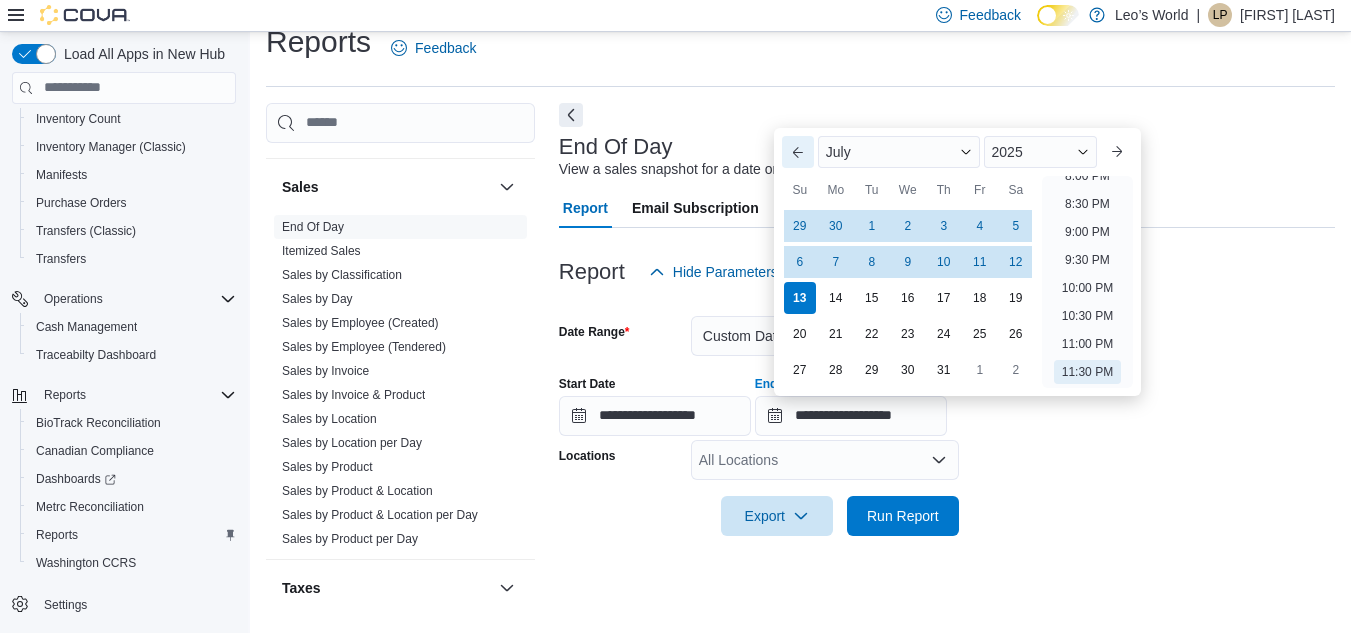 click on "Previous Month" at bounding box center [798, 152] 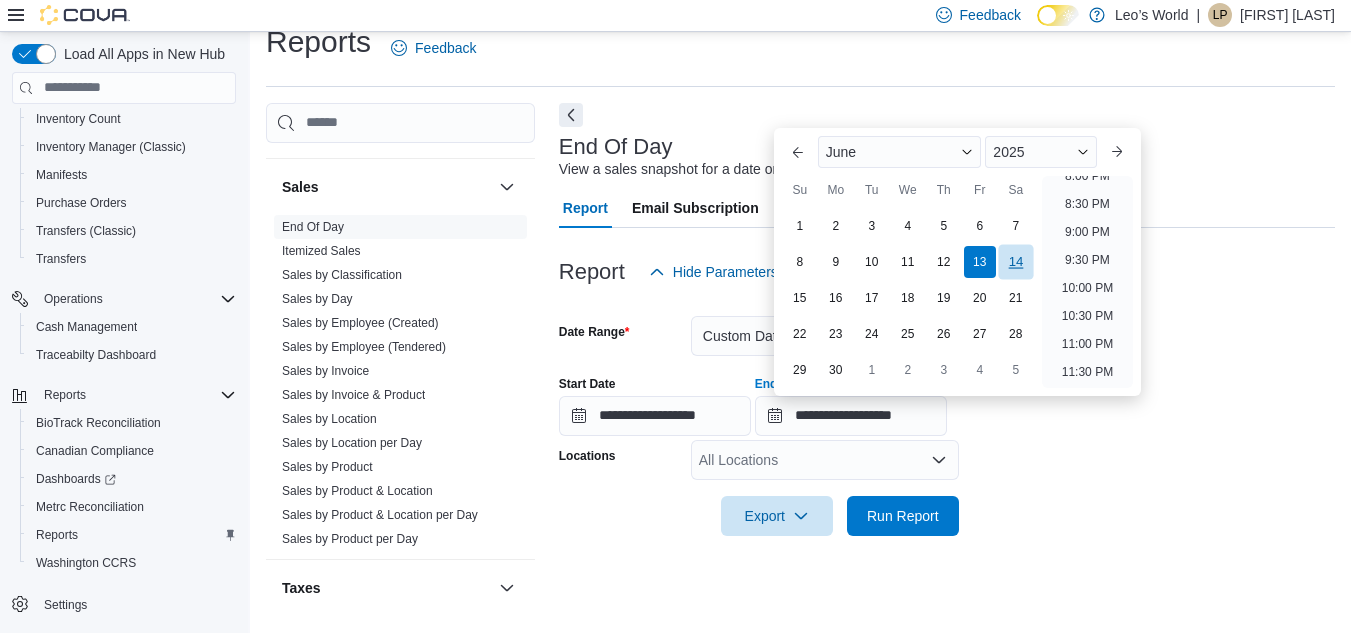 click on "14" at bounding box center [1015, 261] 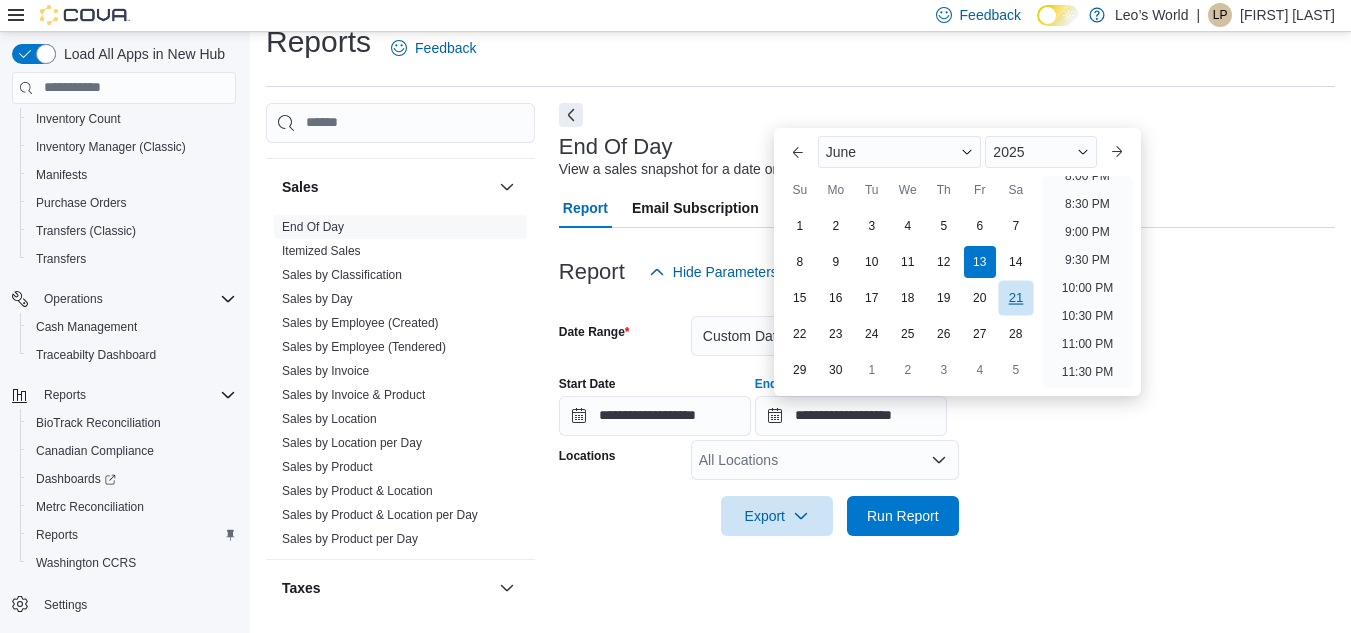 type on "**********" 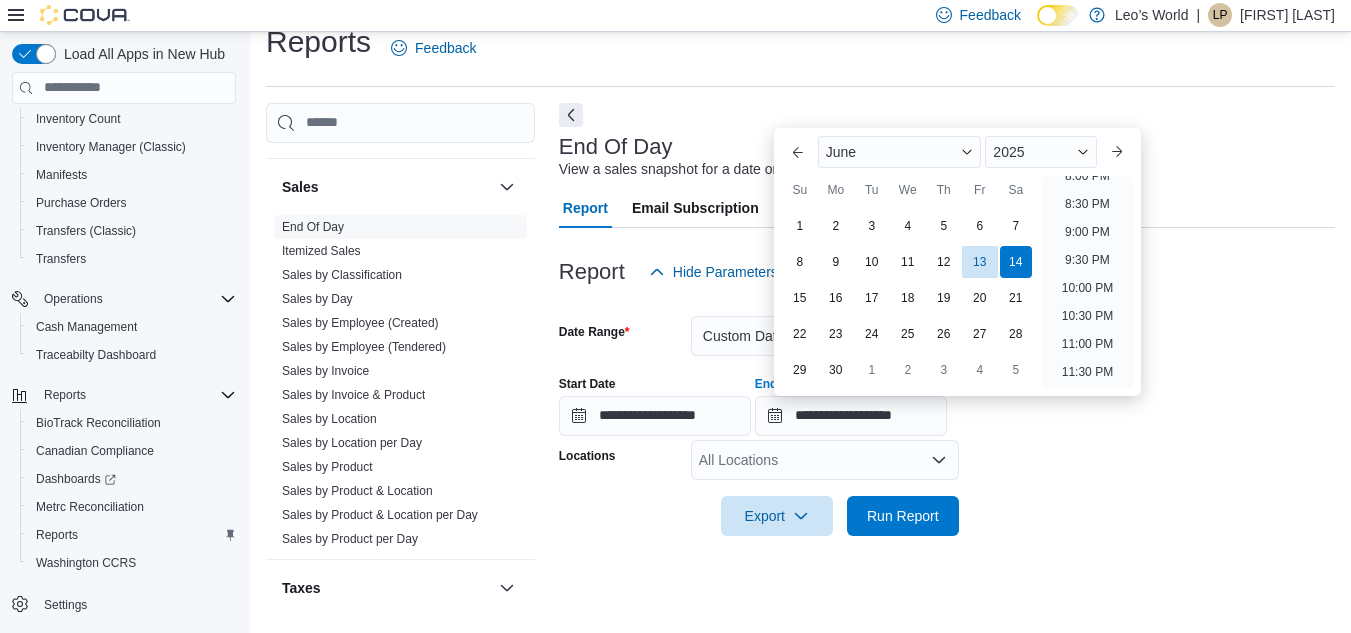 click on "**********" at bounding box center [947, 414] 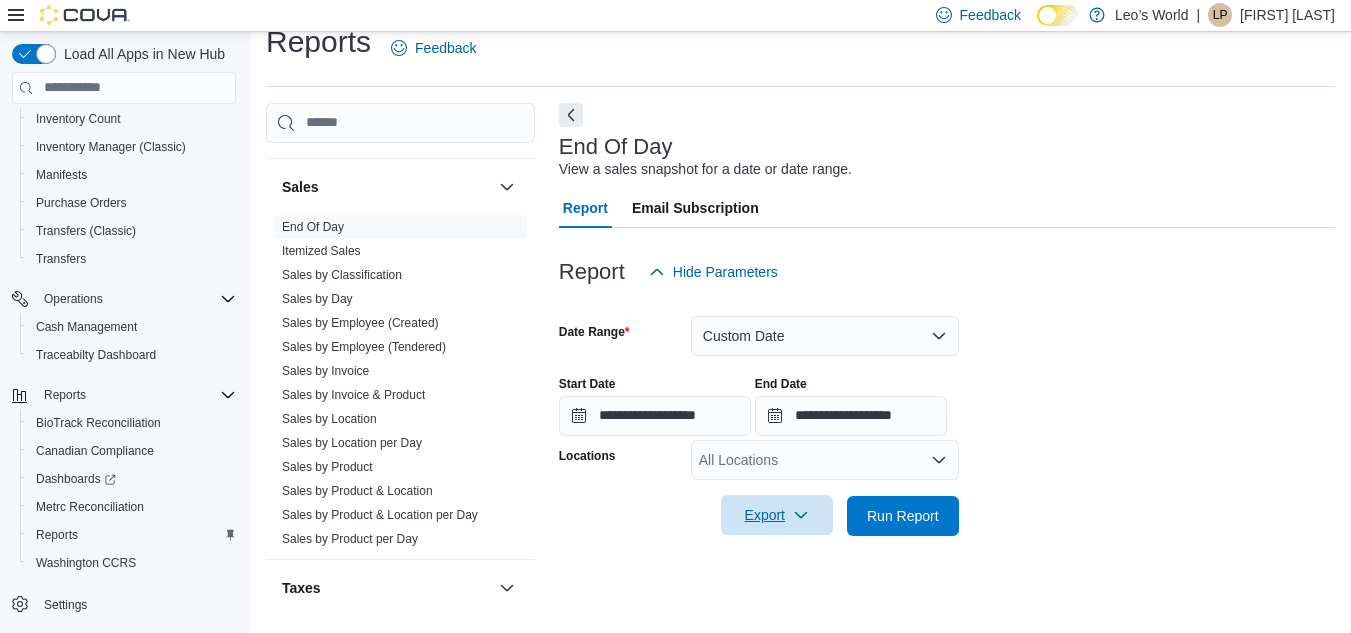 click on "Export" at bounding box center [777, 515] 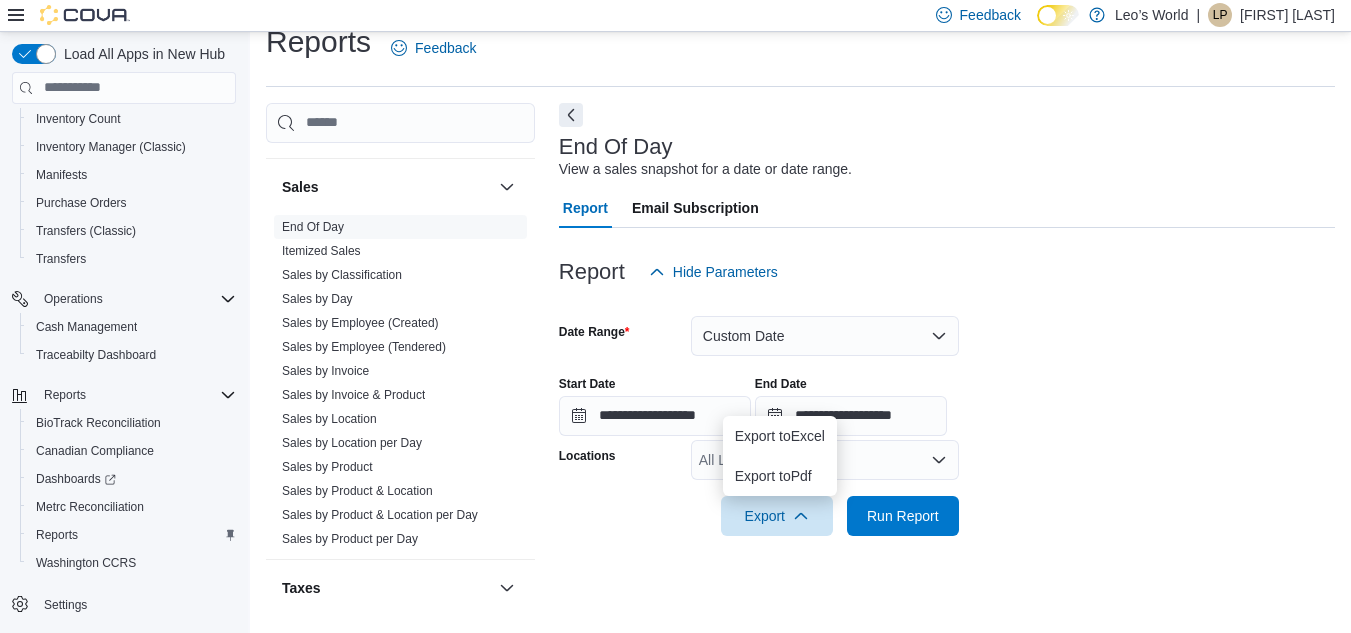 click at bounding box center [947, 438] 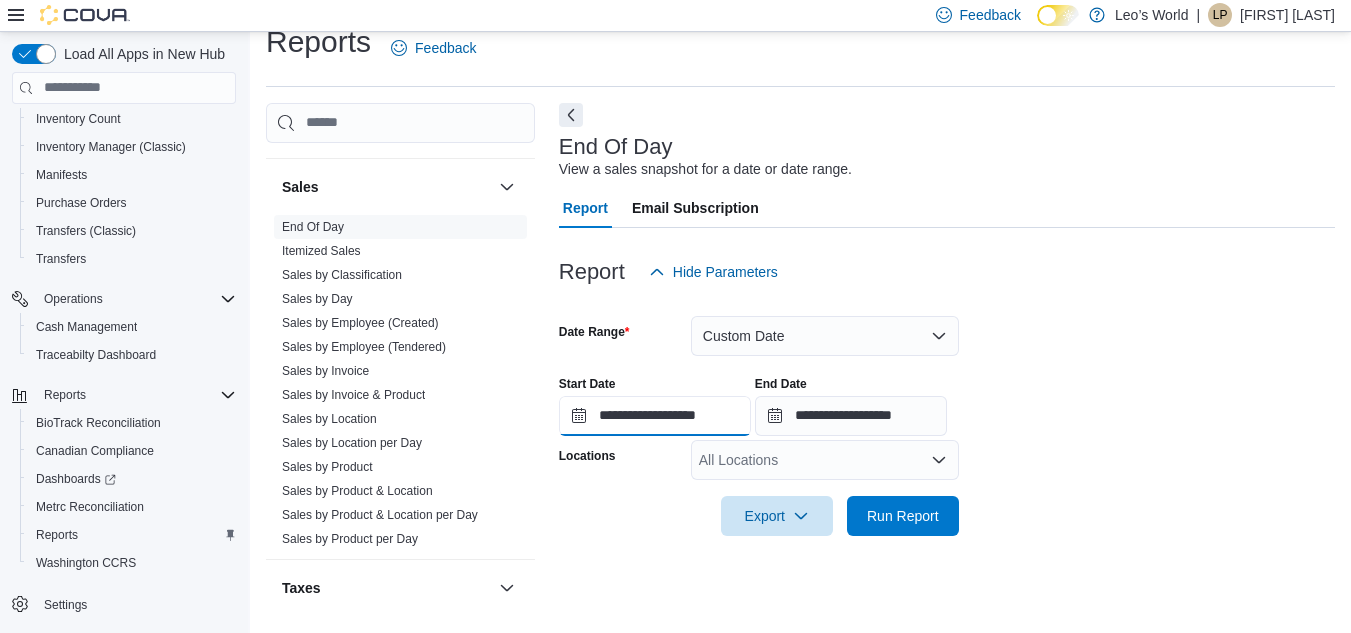 click on "**********" at bounding box center [655, 416] 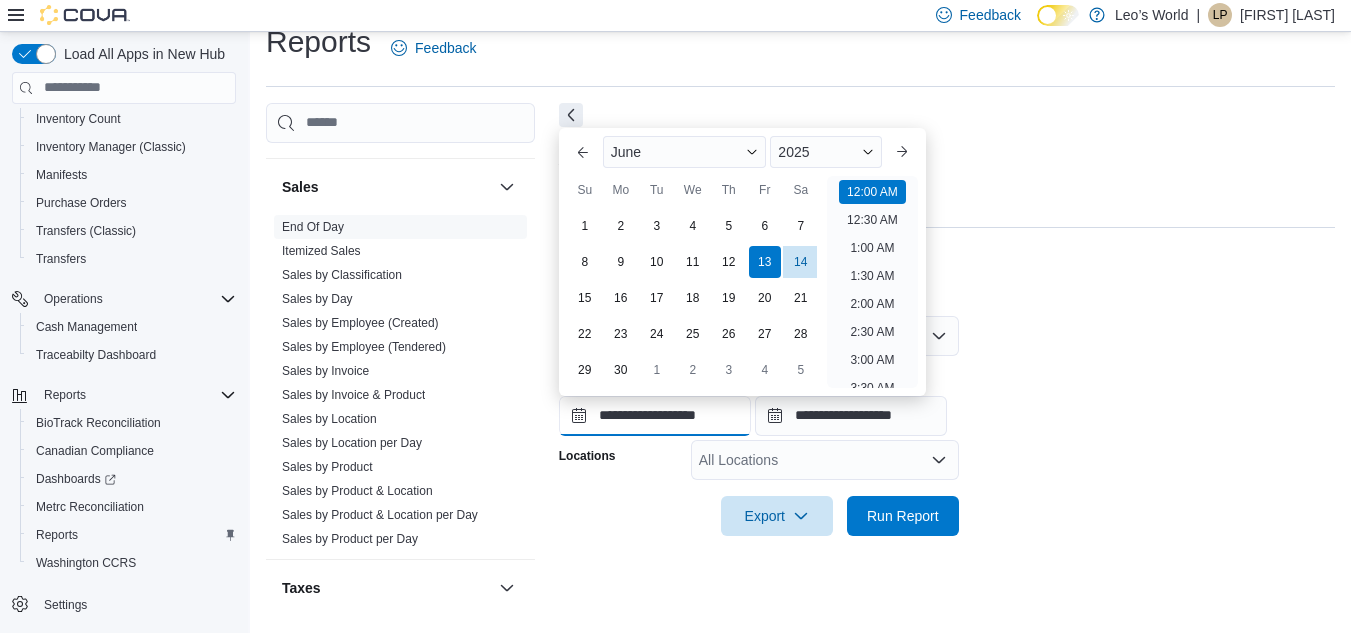 scroll, scrollTop: 62, scrollLeft: 0, axis: vertical 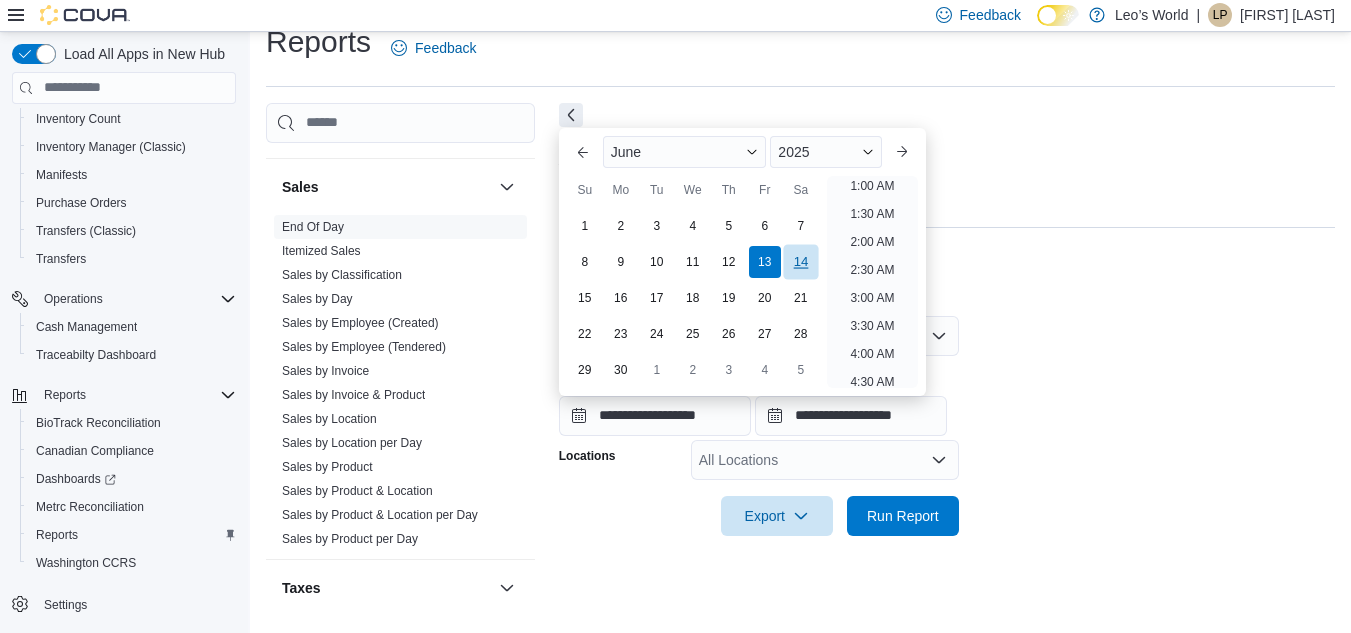 click on "14" at bounding box center (800, 261) 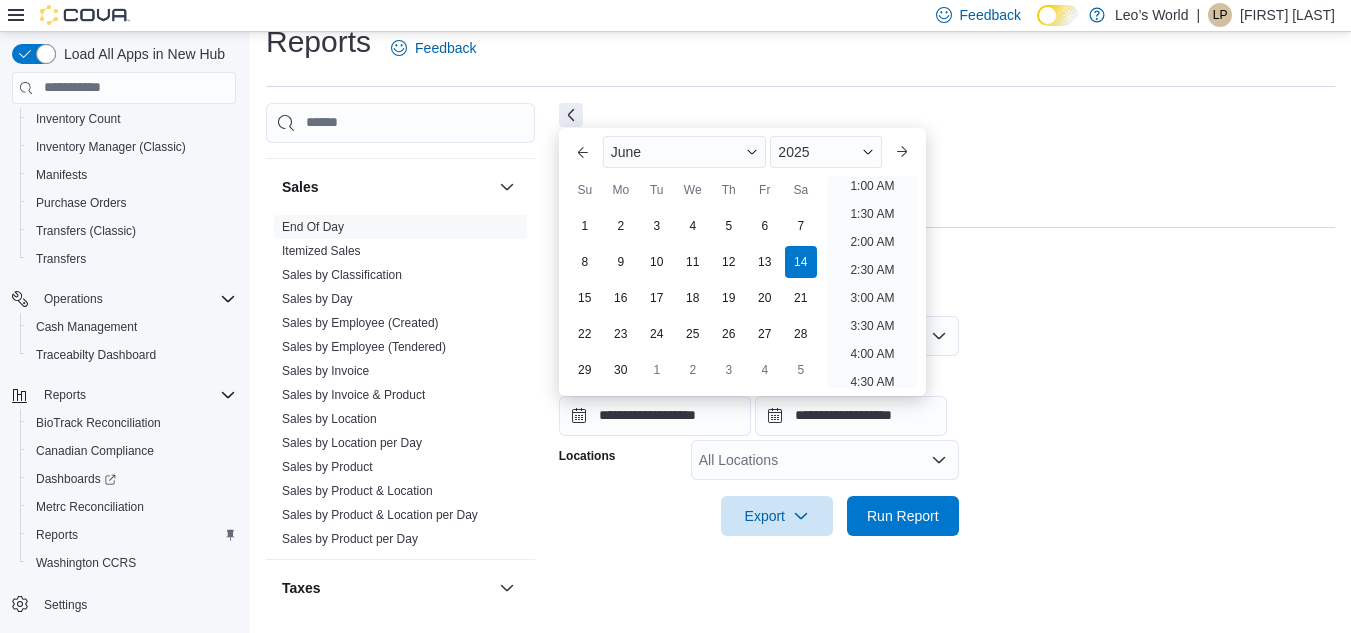scroll, scrollTop: 4, scrollLeft: 0, axis: vertical 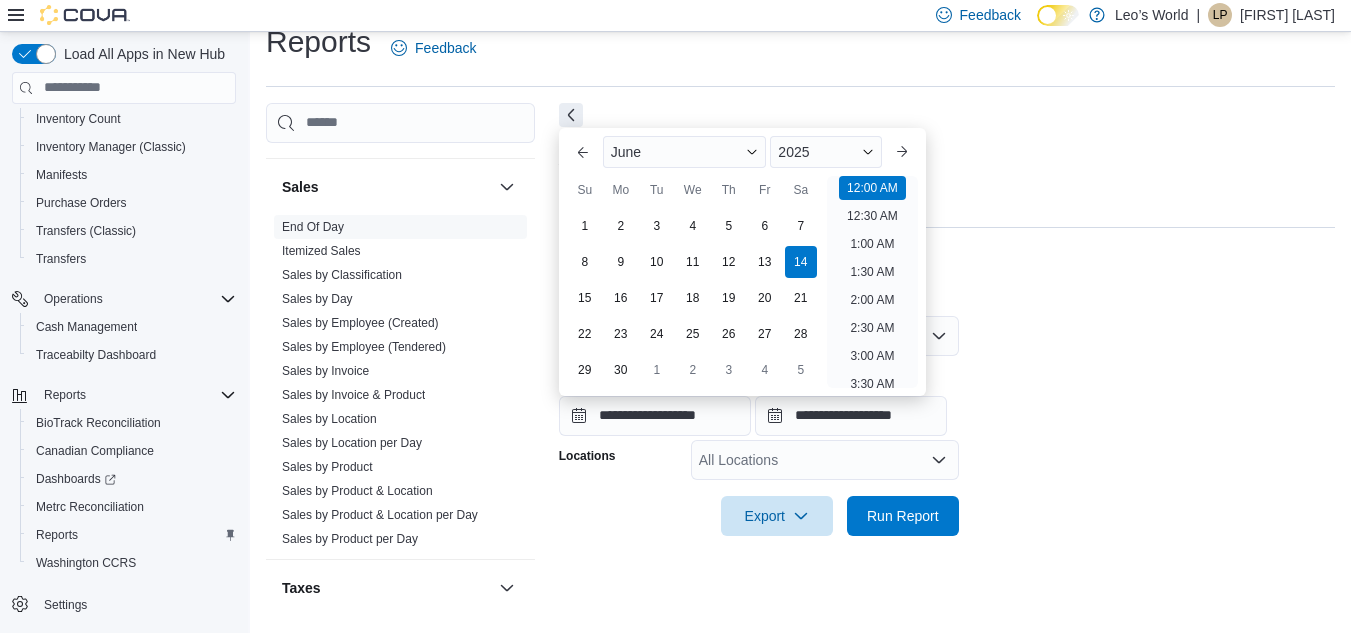 click on "**********" at bounding box center [947, 414] 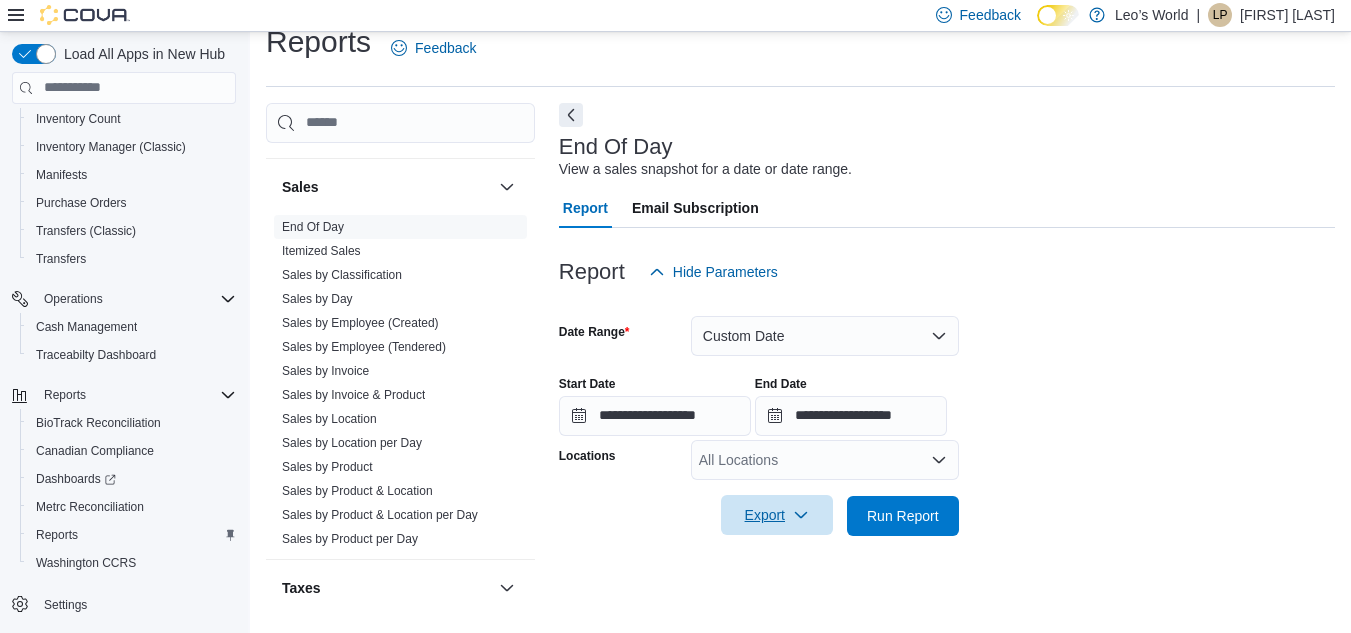 click on "Export" at bounding box center [777, 515] 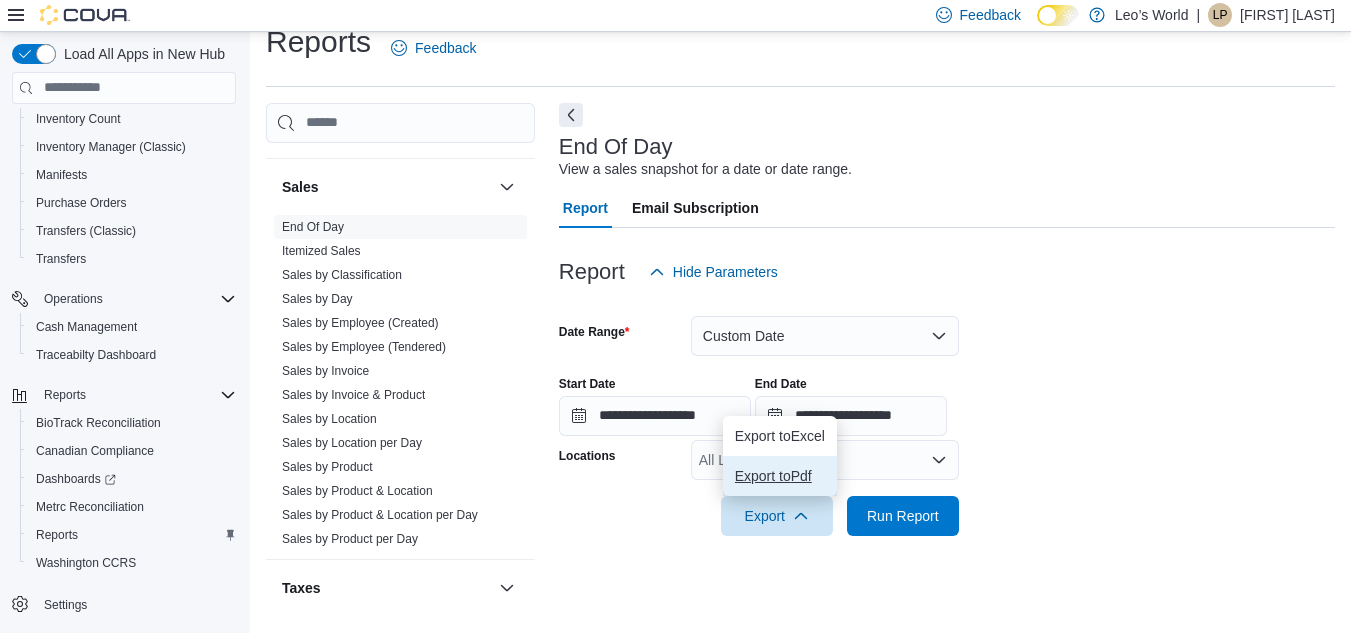 click on "Export to  Pdf" at bounding box center (780, 476) 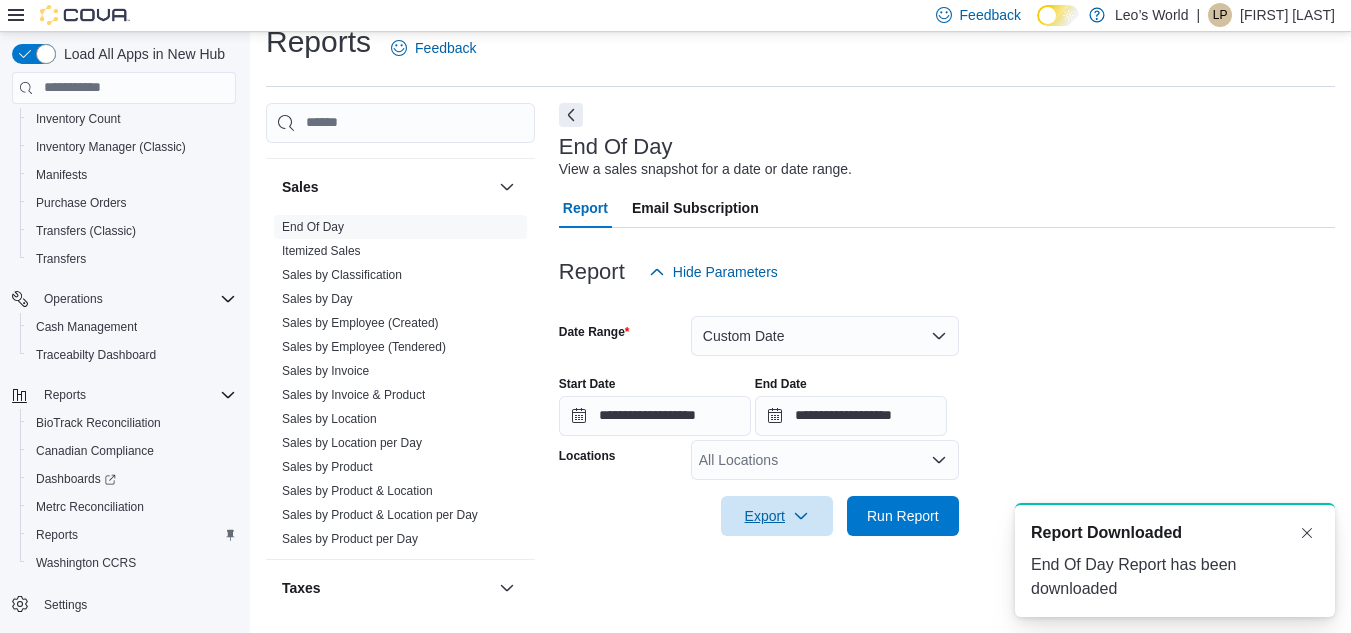 scroll, scrollTop: 0, scrollLeft: 0, axis: both 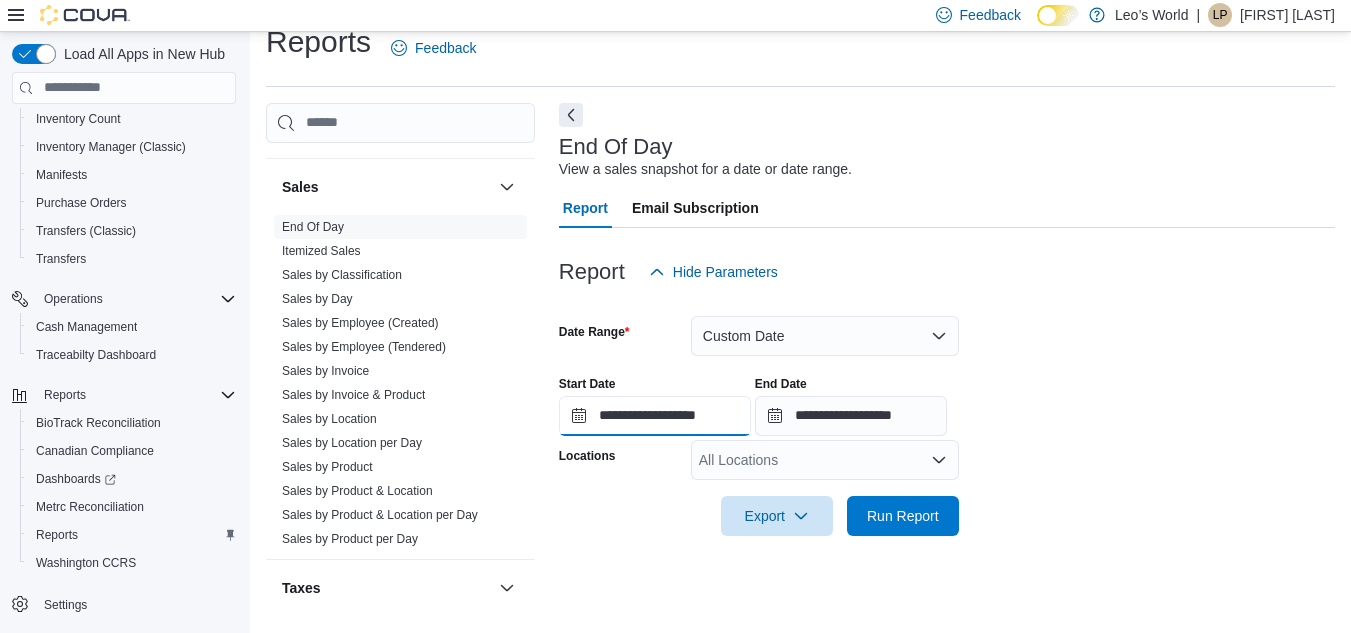 click on "**********" at bounding box center (655, 416) 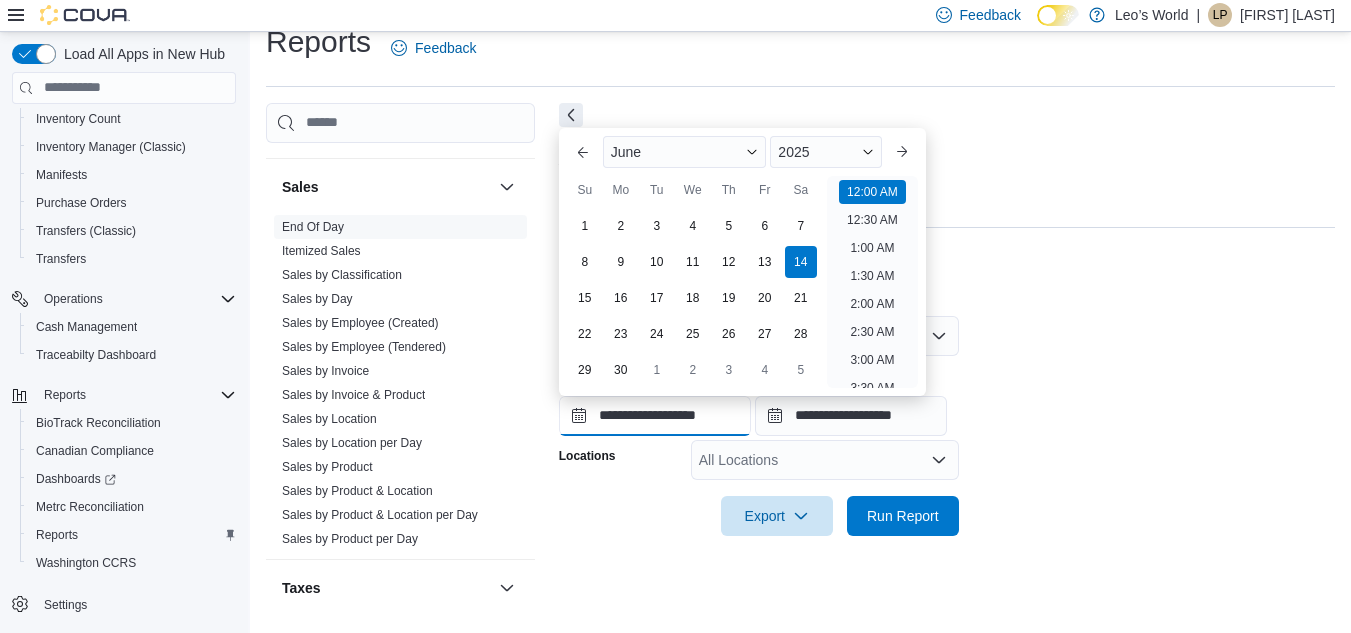 scroll, scrollTop: 62, scrollLeft: 0, axis: vertical 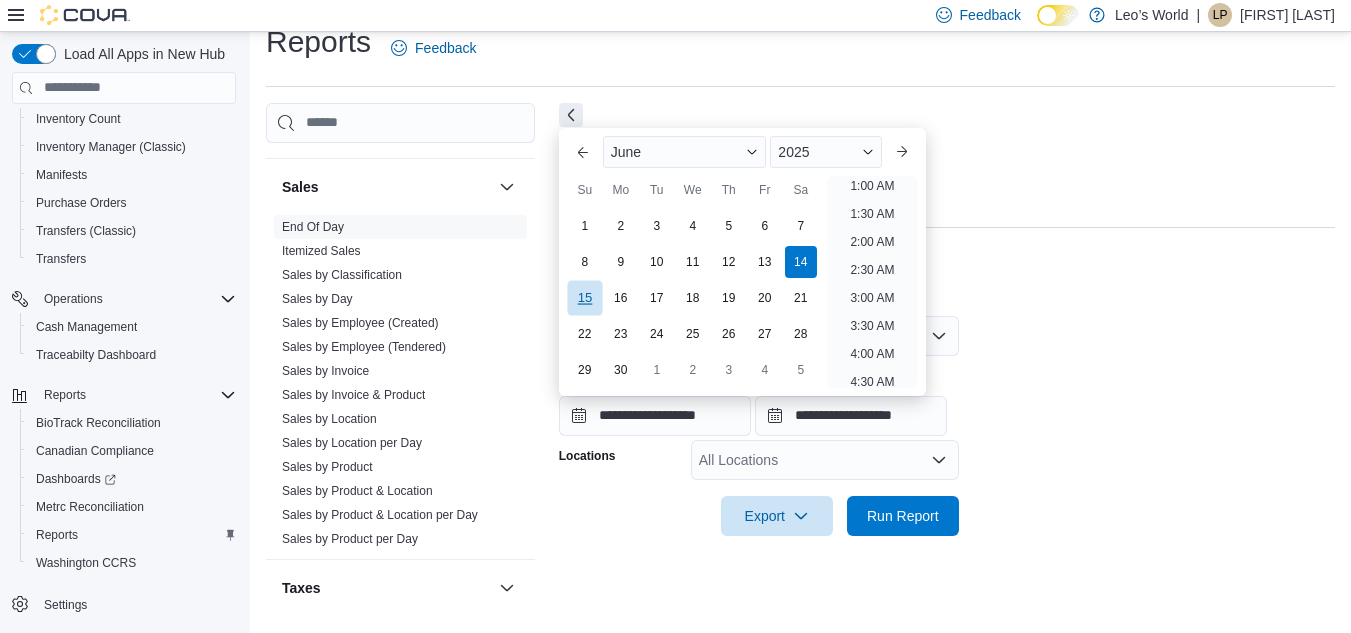 click on "15" at bounding box center [584, 297] 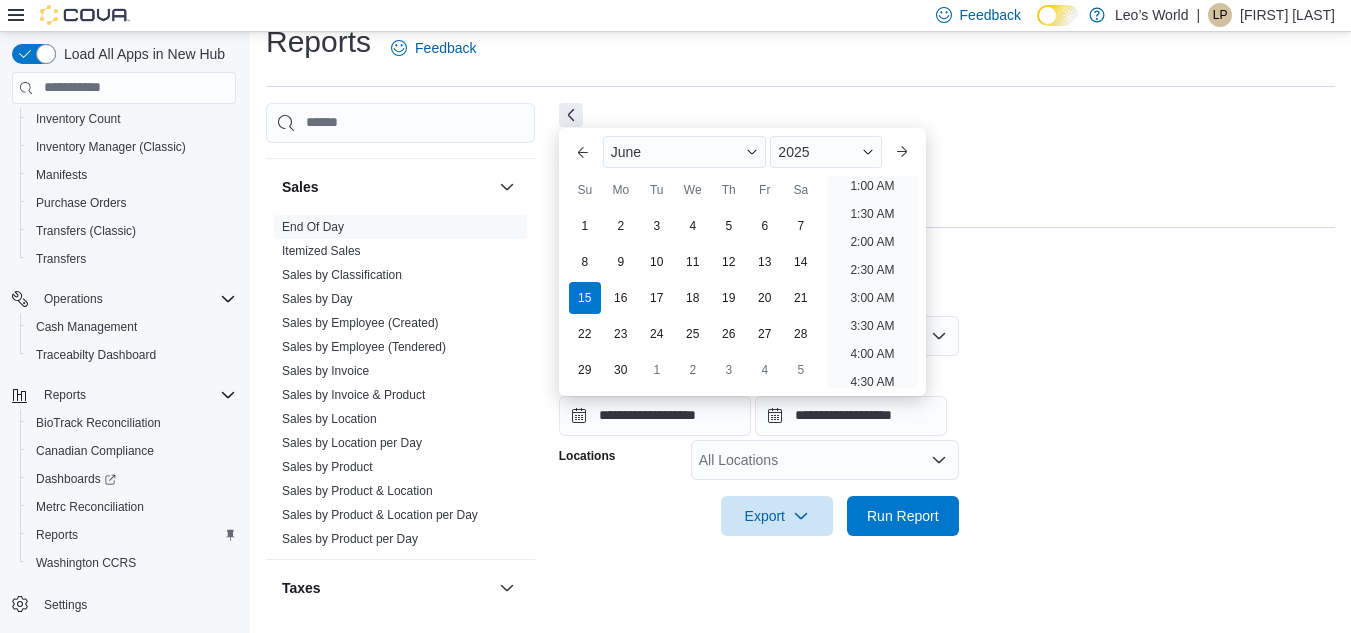 scroll, scrollTop: 4, scrollLeft: 0, axis: vertical 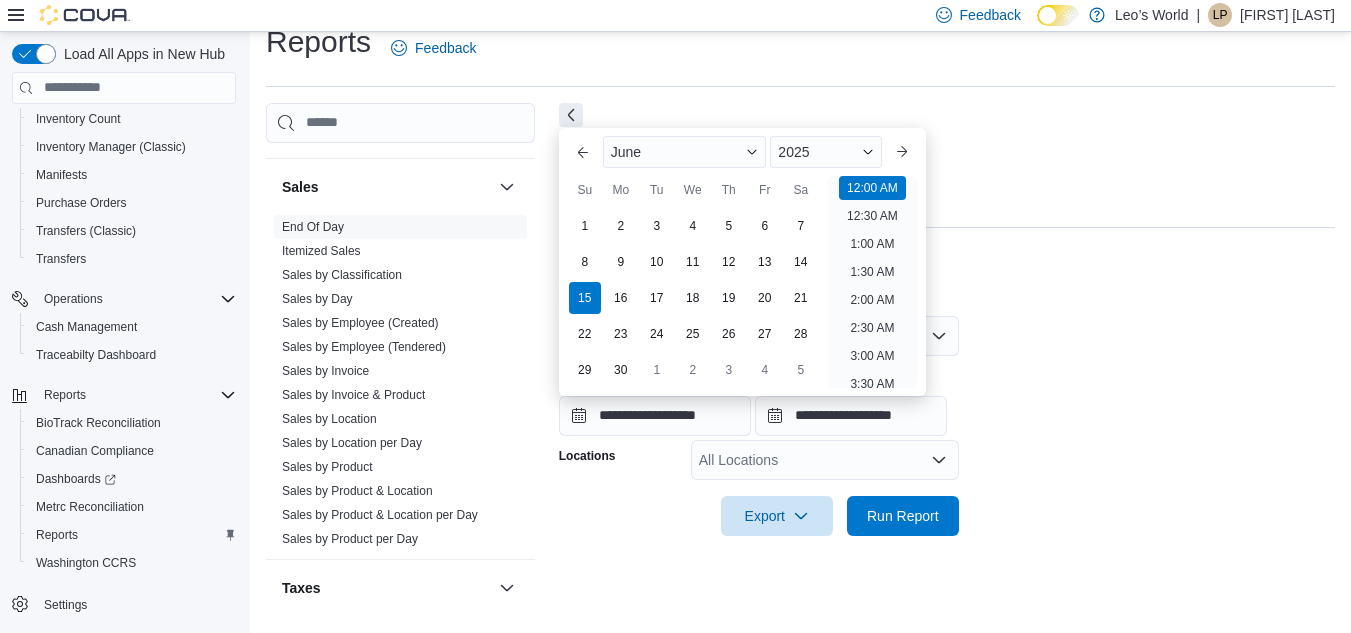 click on "**********" at bounding box center [947, 398] 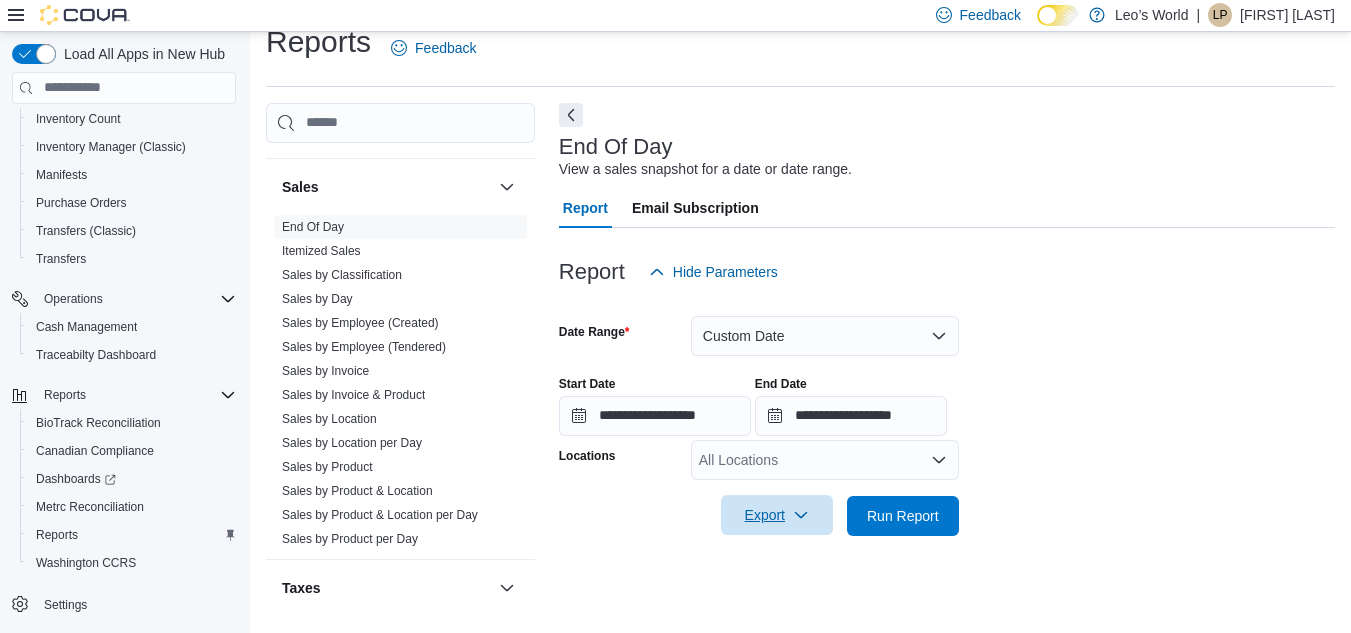 click on "Export" at bounding box center [777, 515] 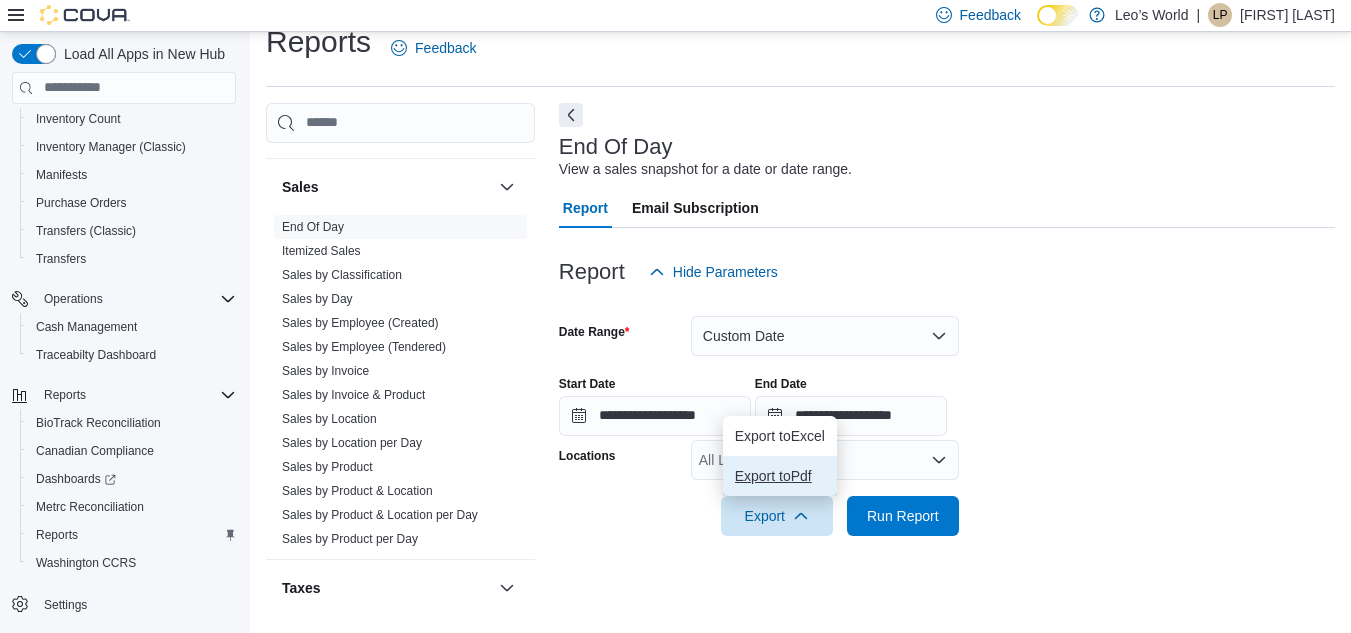 click on "Export to  Pdf" at bounding box center (780, 476) 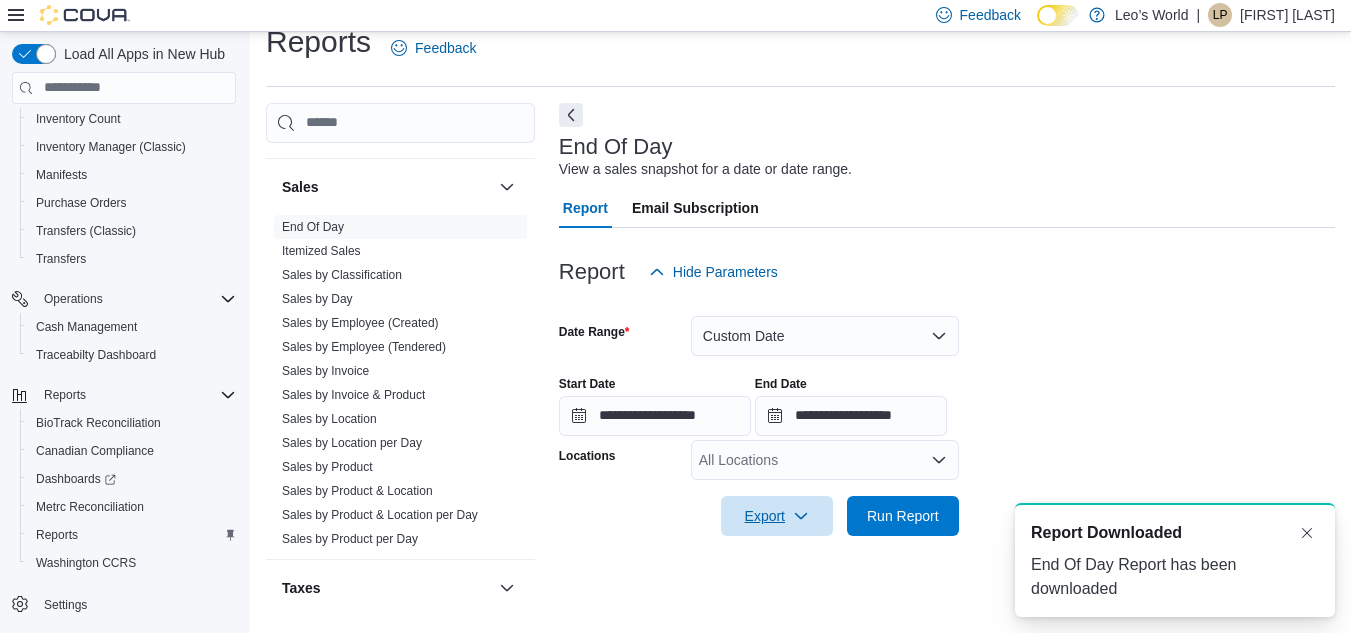 scroll, scrollTop: 0, scrollLeft: 0, axis: both 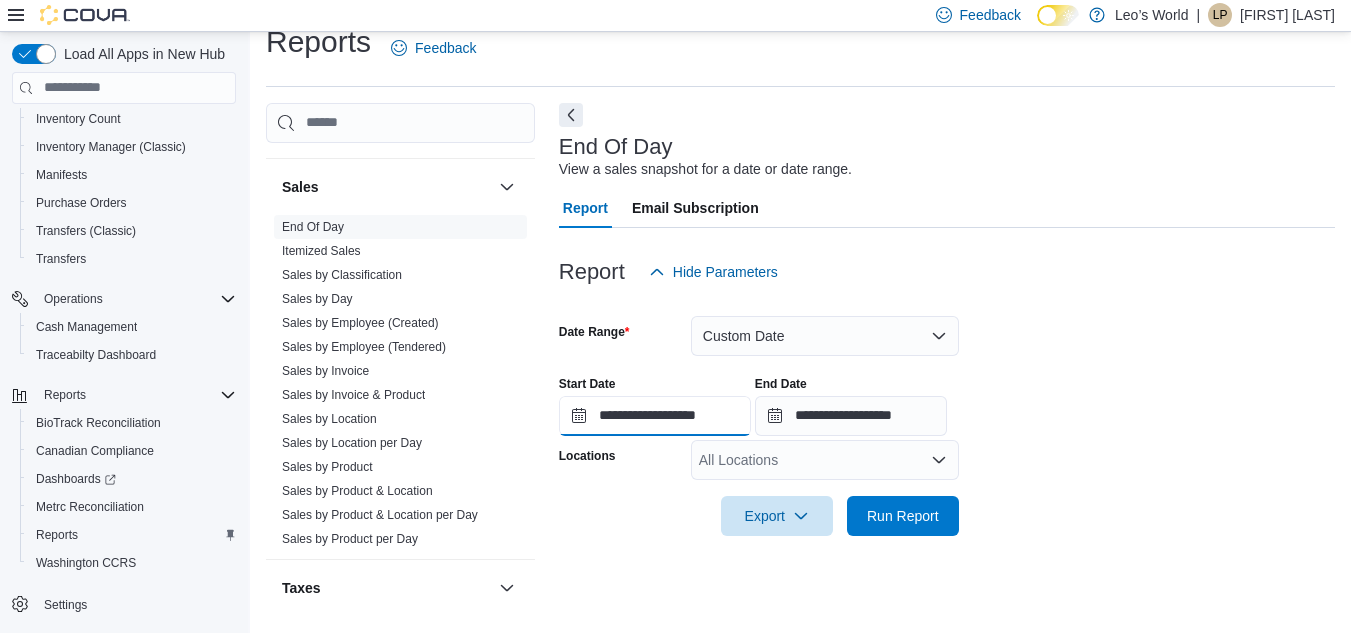 click on "**********" at bounding box center (655, 416) 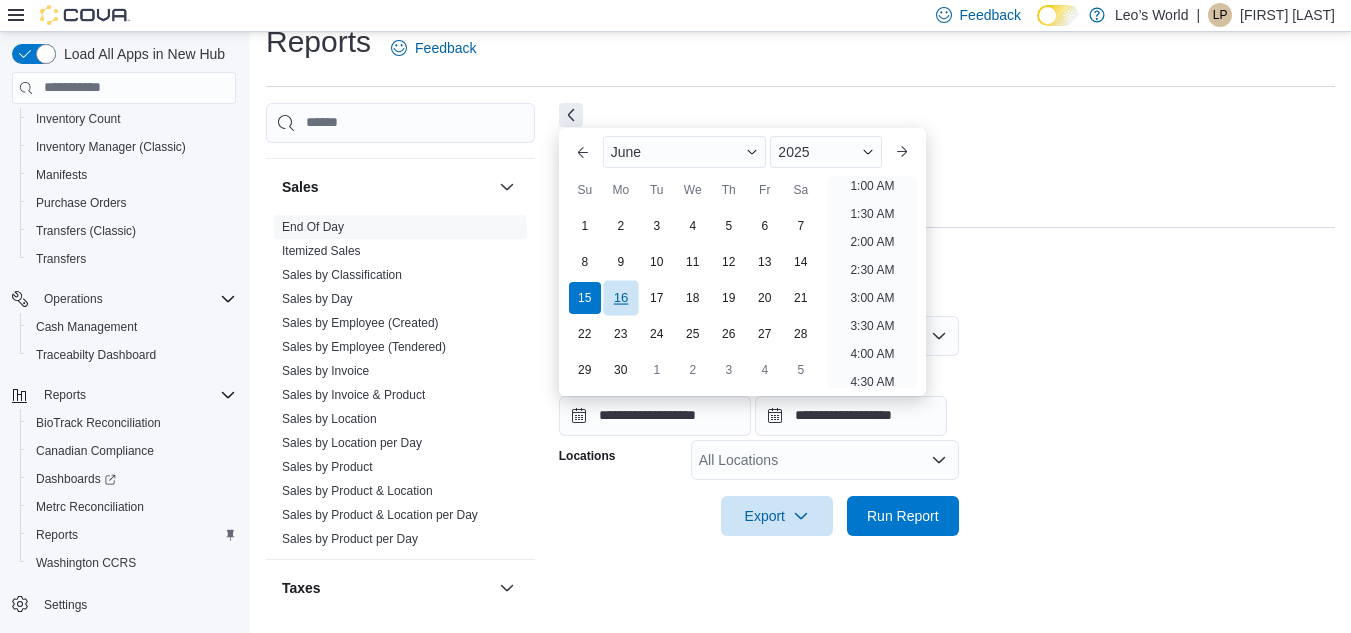 click on "16" at bounding box center (620, 297) 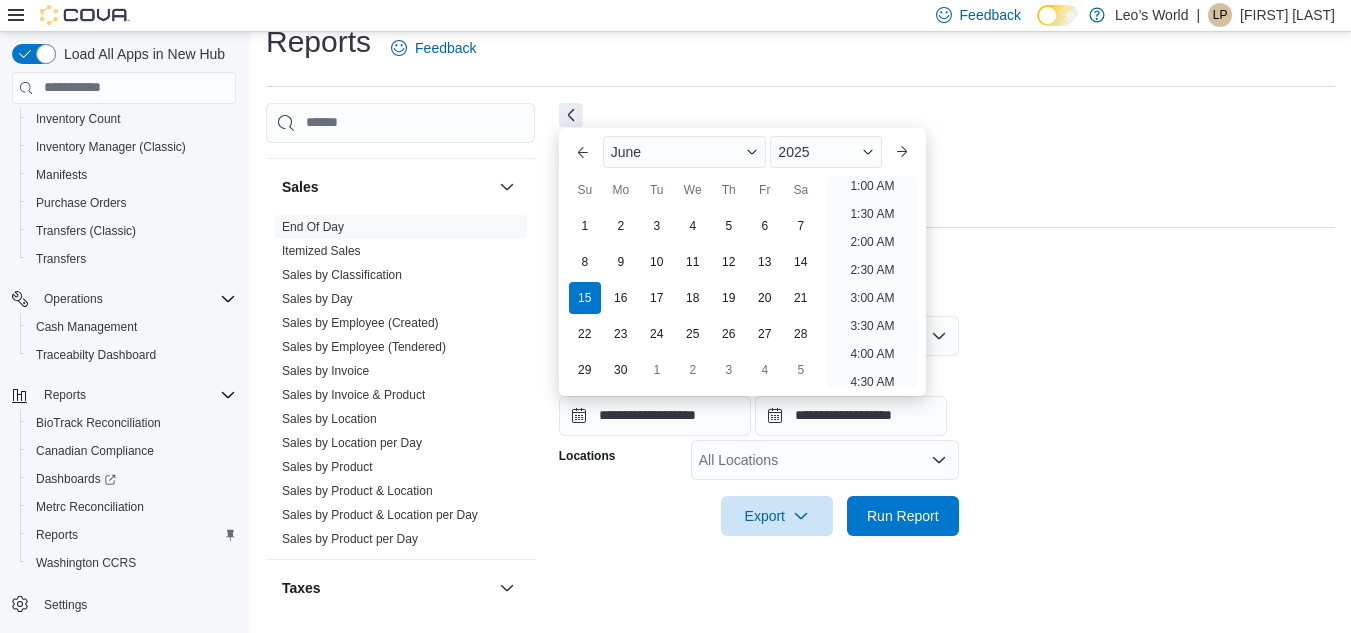 type on "**********" 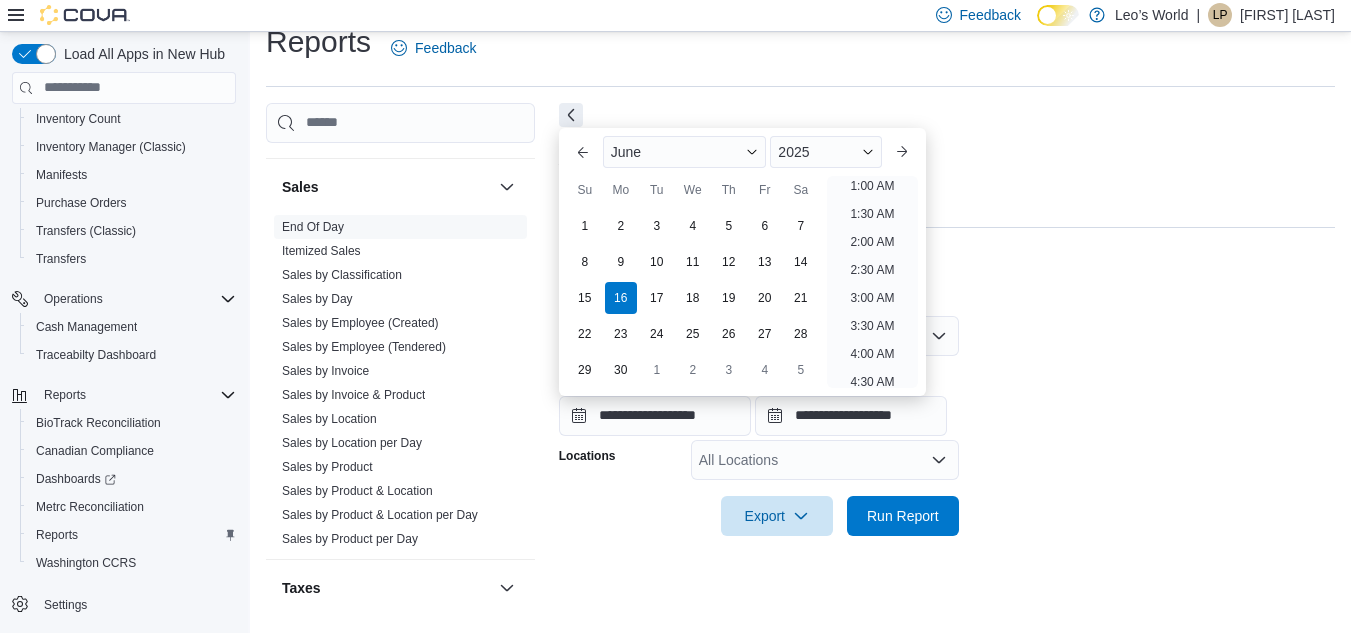 scroll, scrollTop: 4, scrollLeft: 0, axis: vertical 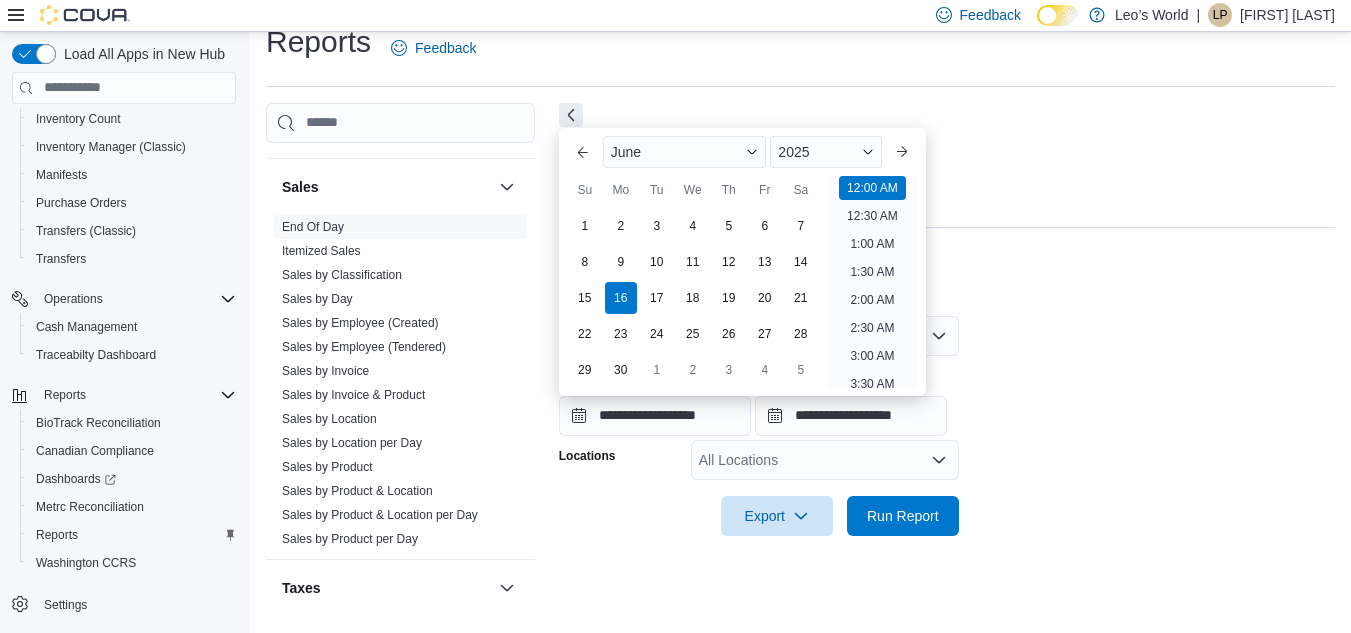 click on "**********" at bounding box center (947, 398) 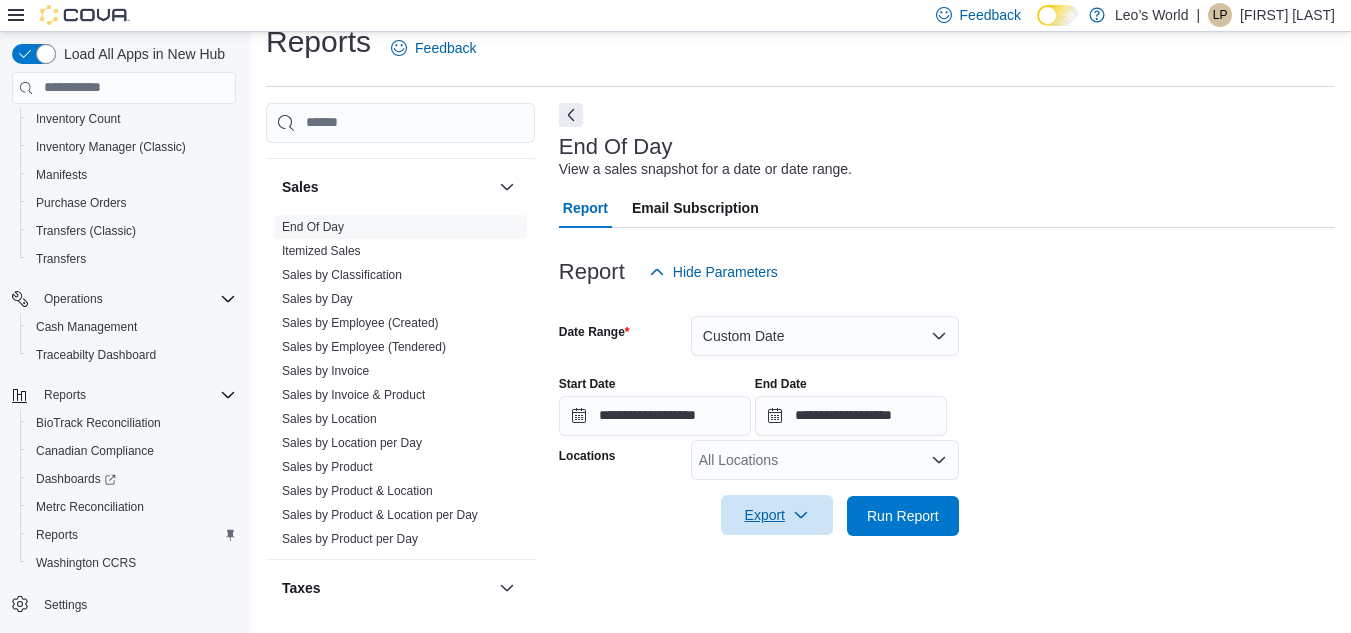 click on "Export" at bounding box center [777, 515] 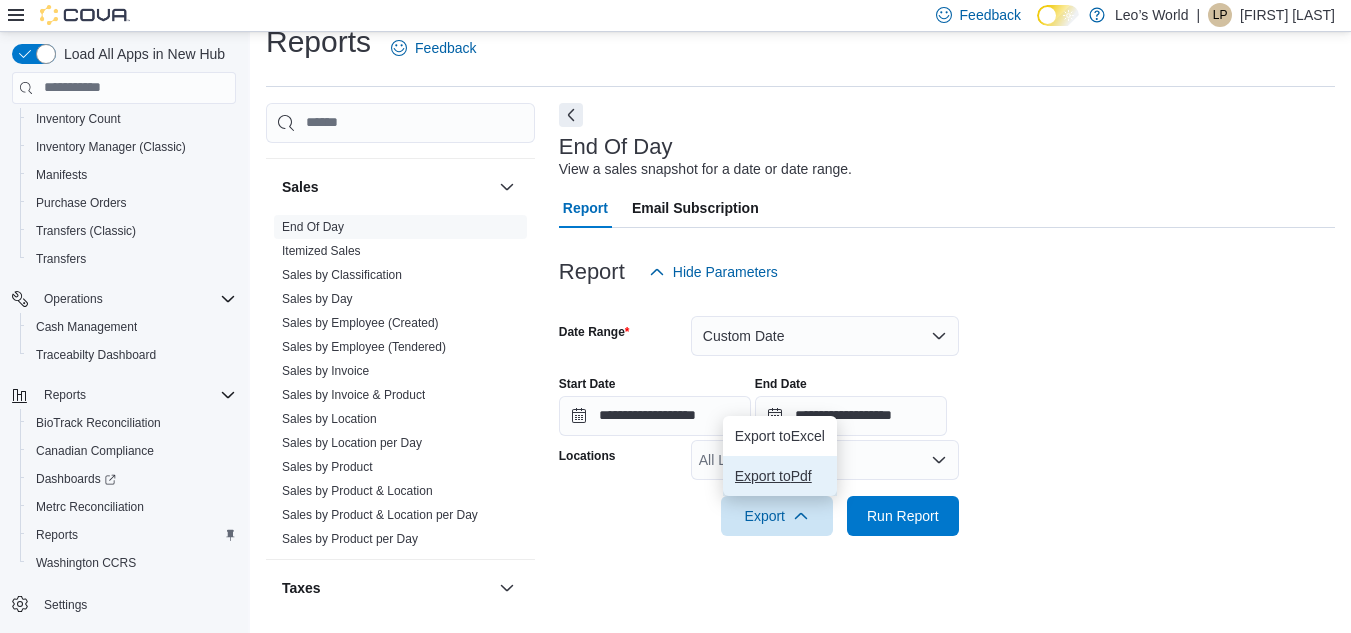 click on "Export to  Pdf" at bounding box center (780, 476) 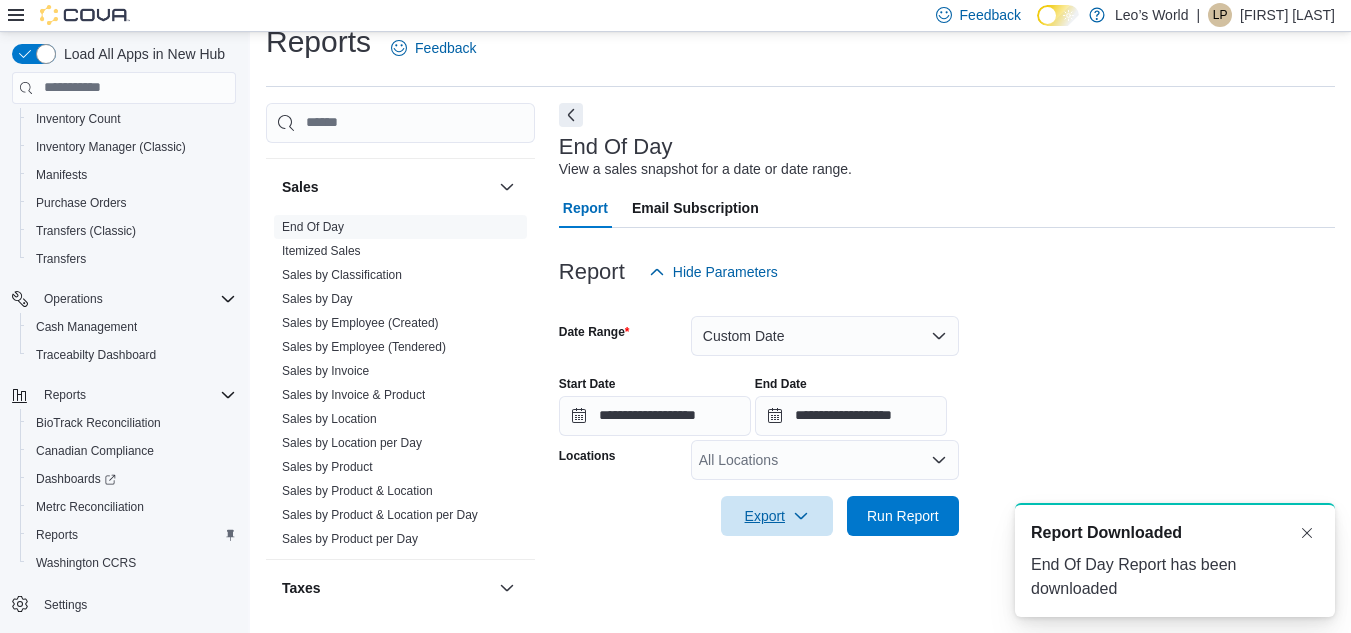 scroll, scrollTop: 0, scrollLeft: 0, axis: both 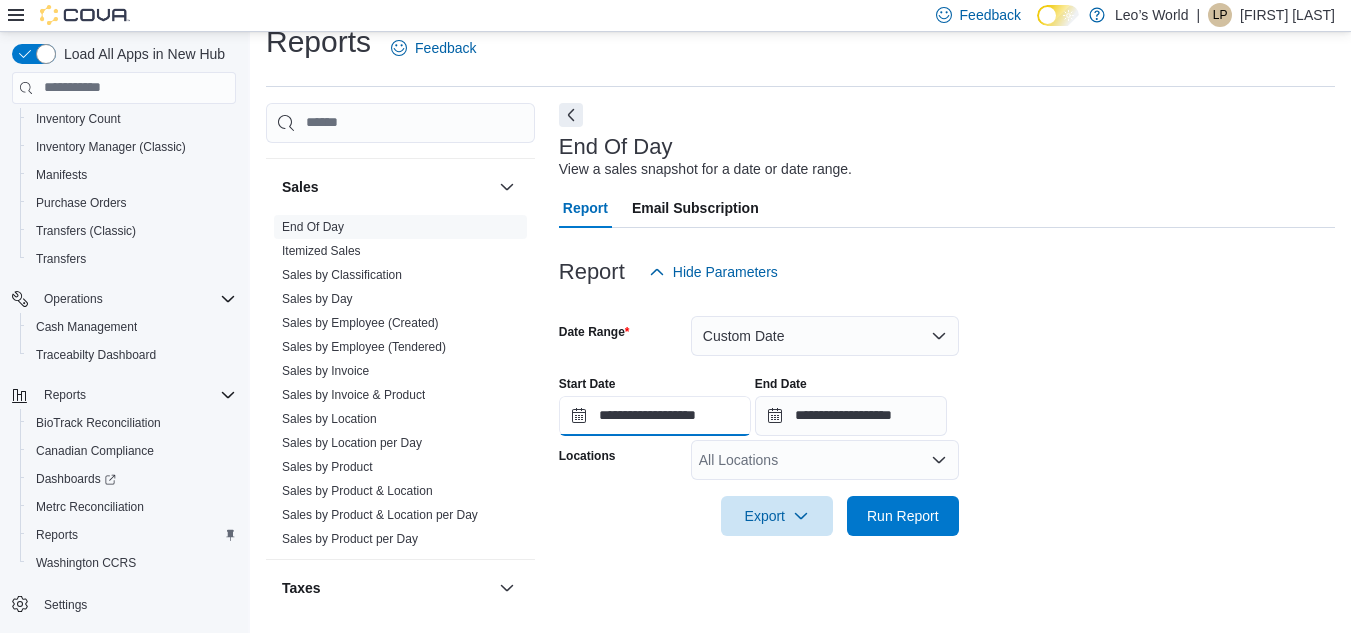 click on "**********" at bounding box center (655, 416) 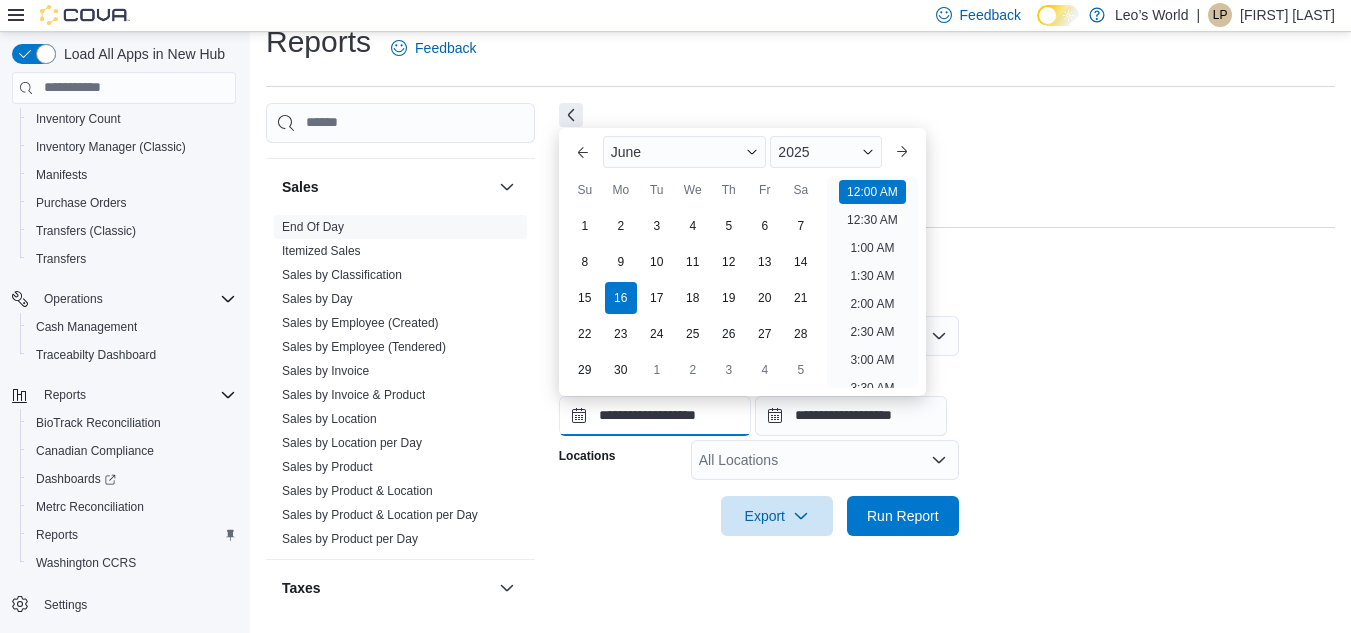 scroll, scrollTop: 62, scrollLeft: 0, axis: vertical 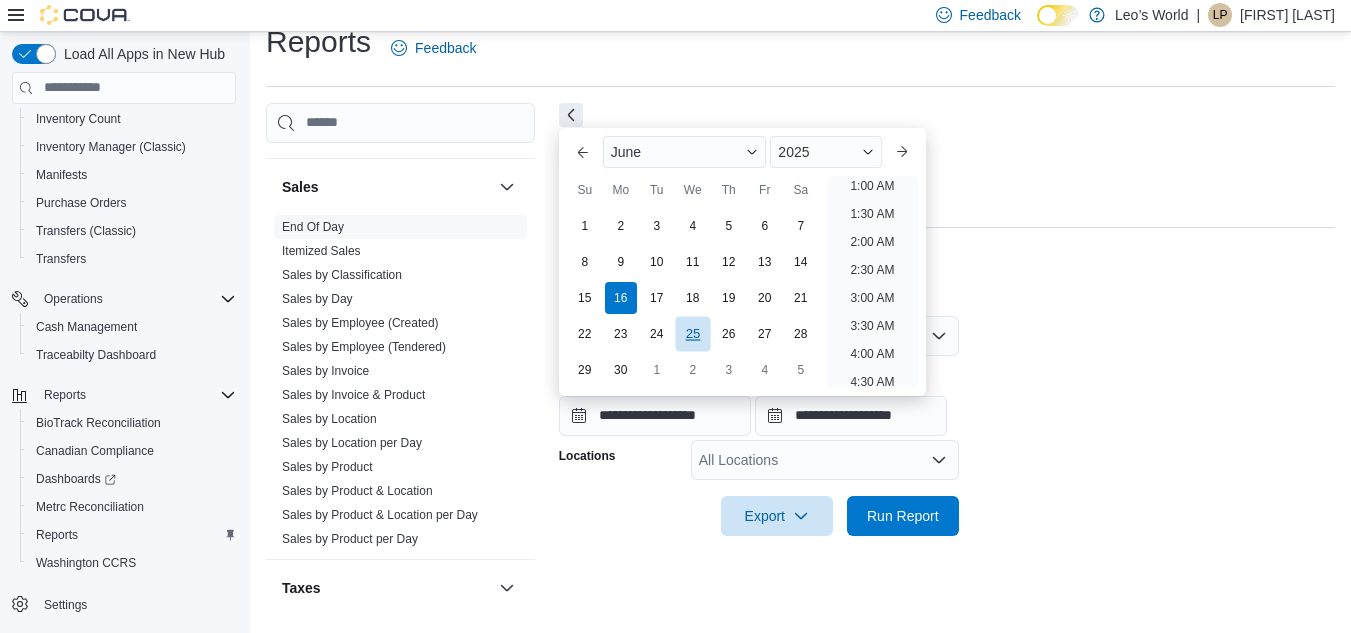 click on "17" at bounding box center [657, 298] 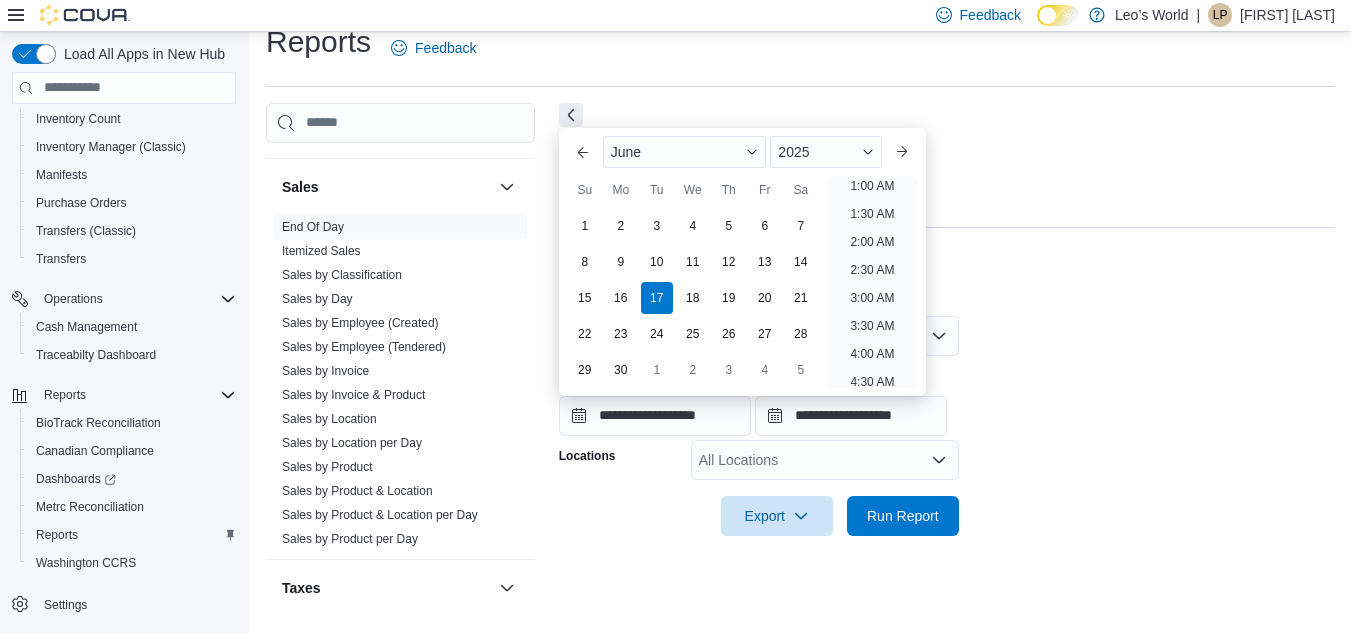 scroll, scrollTop: 4, scrollLeft: 0, axis: vertical 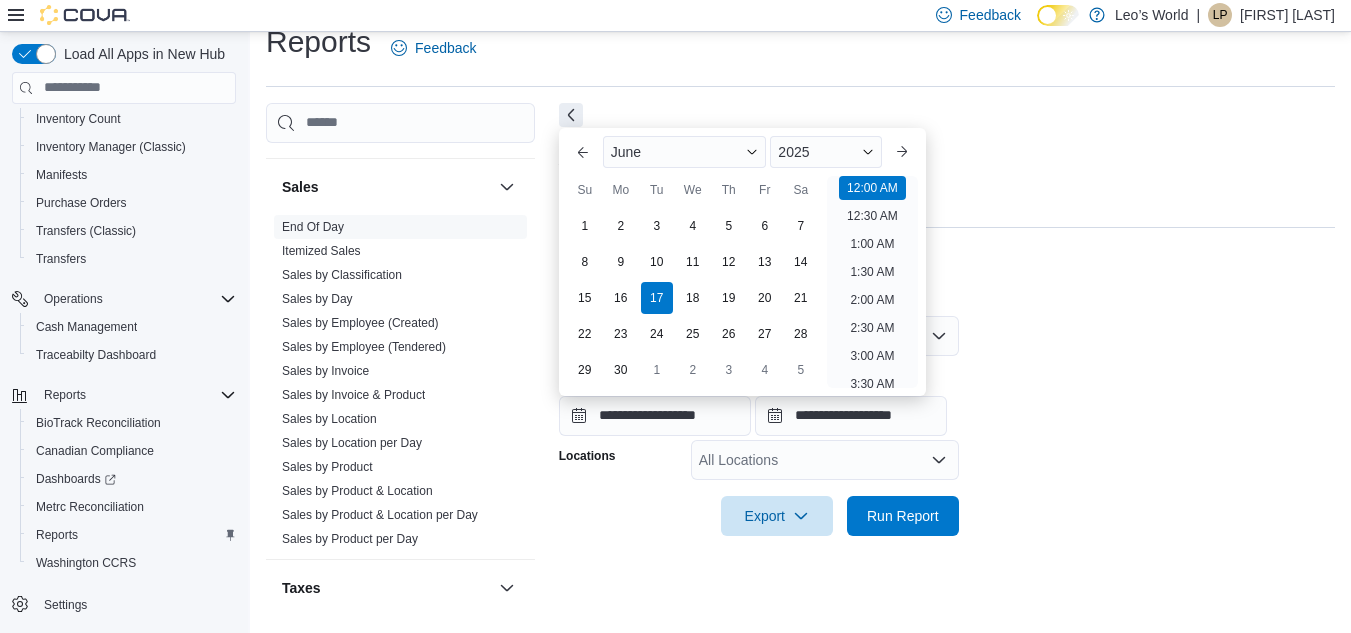 click on "**********" at bounding box center [947, 398] 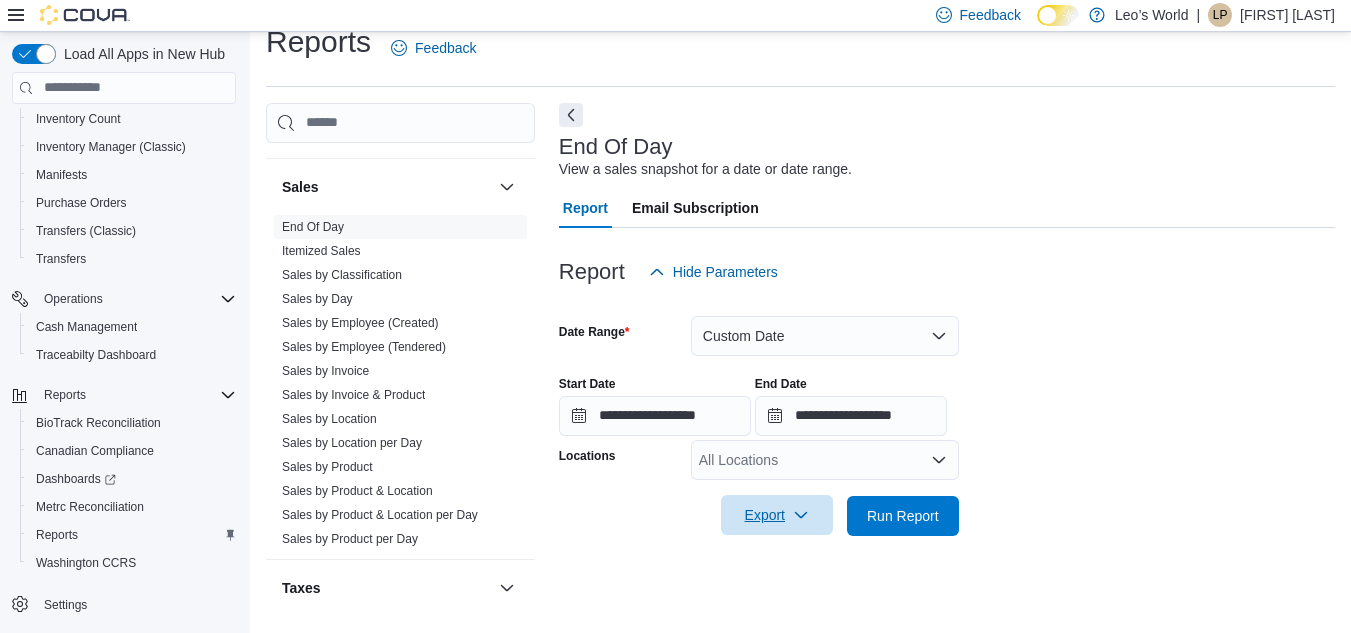 click on "Export" at bounding box center (777, 515) 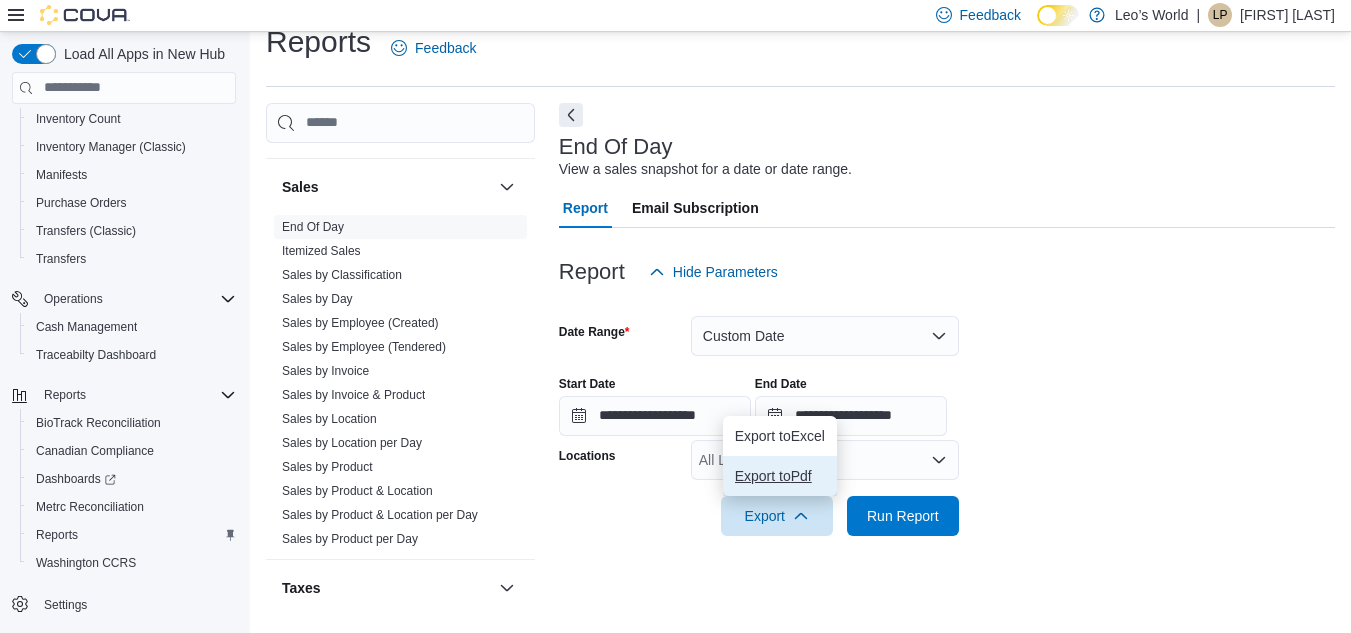 click on "Export to  Pdf" at bounding box center (780, 476) 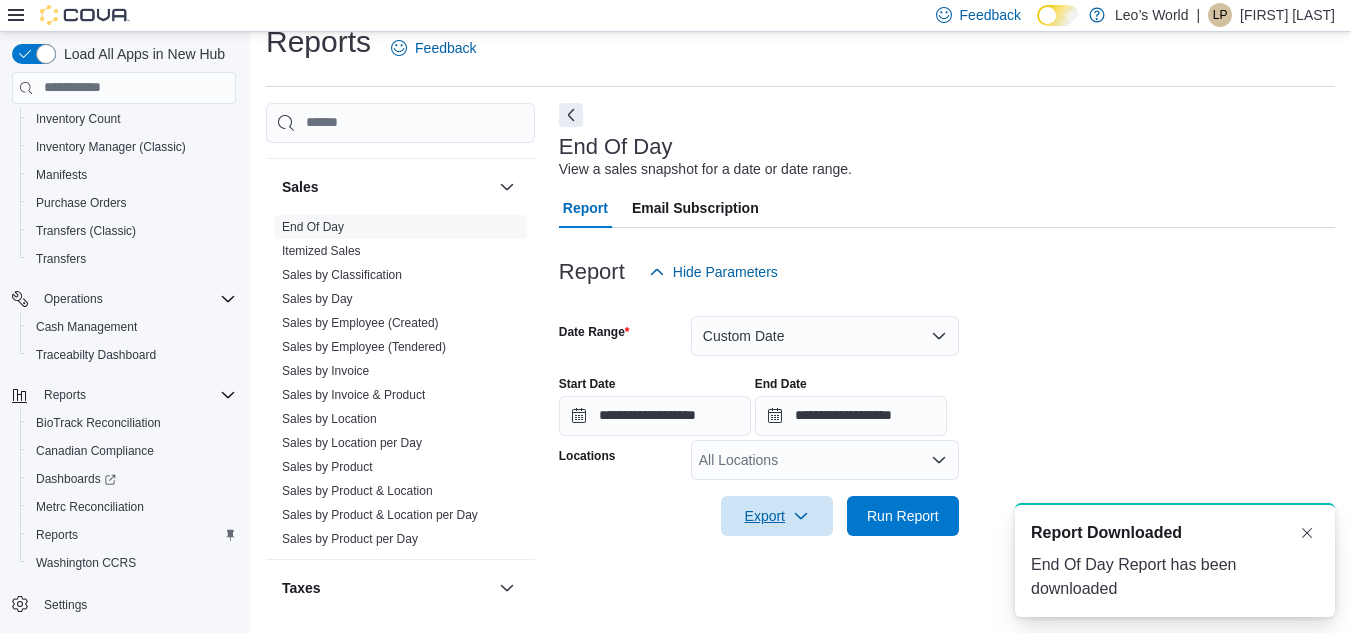 scroll, scrollTop: 0, scrollLeft: 0, axis: both 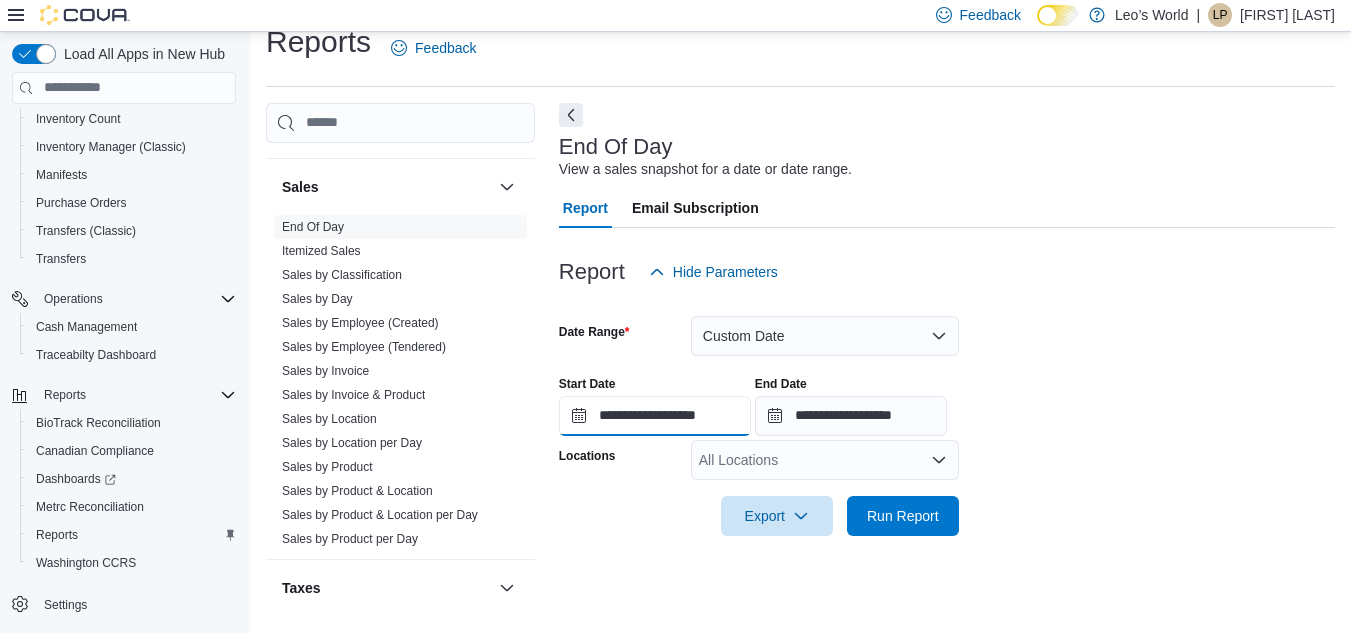 click on "**********" at bounding box center (655, 416) 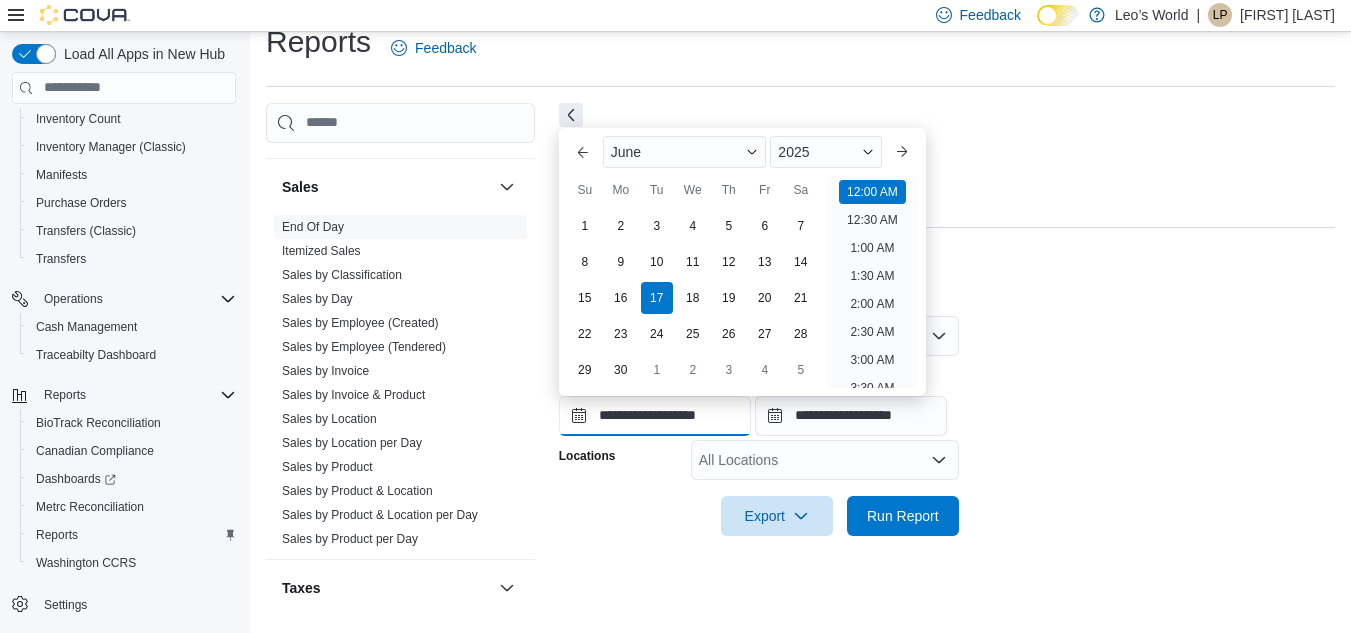 scroll, scrollTop: 62, scrollLeft: 0, axis: vertical 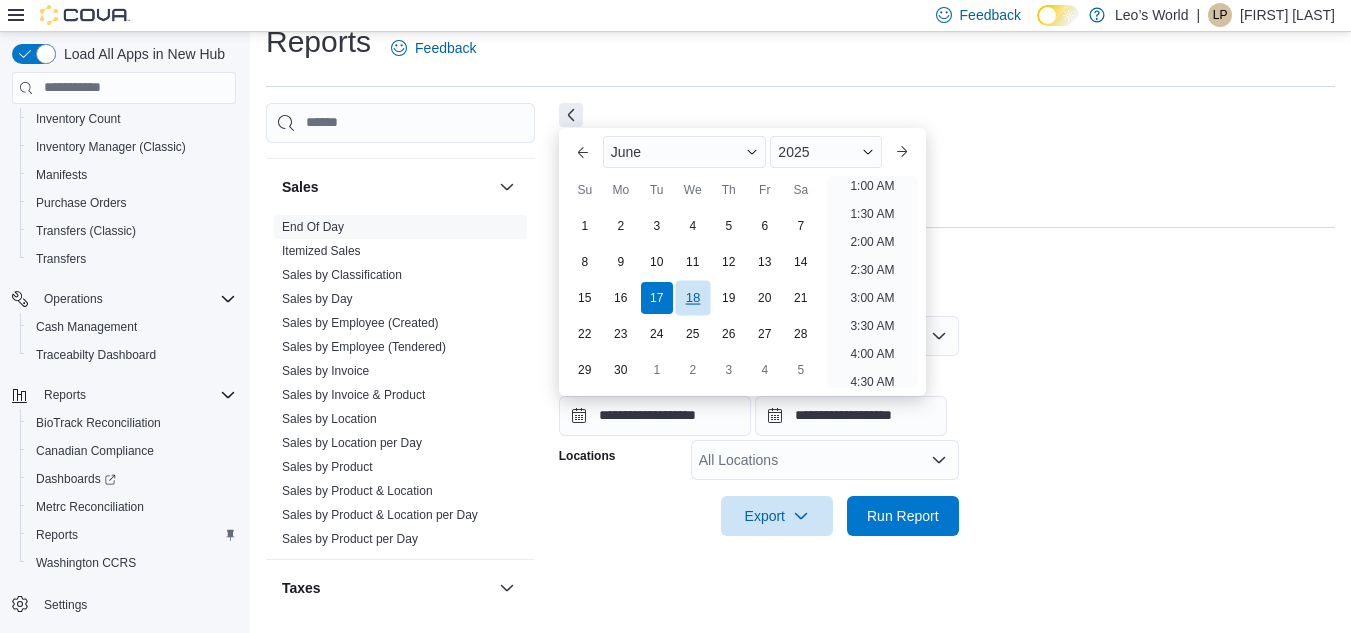 click on "18" at bounding box center (692, 297) 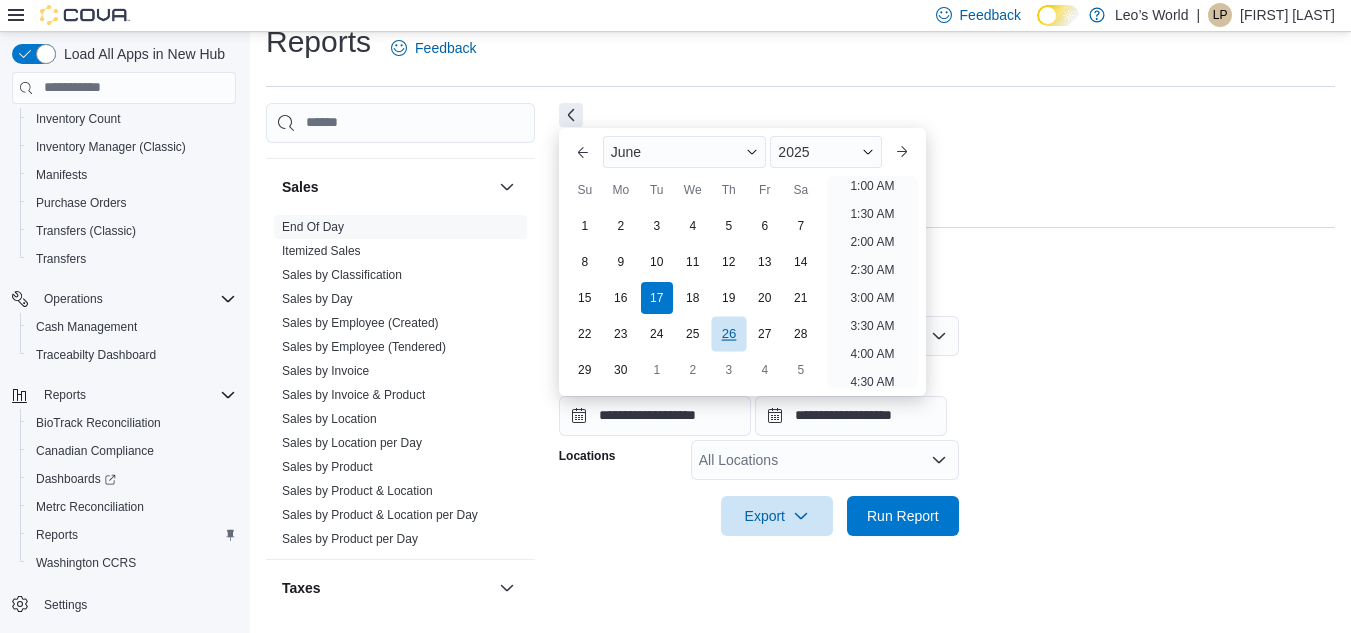 scroll, scrollTop: 4, scrollLeft: 0, axis: vertical 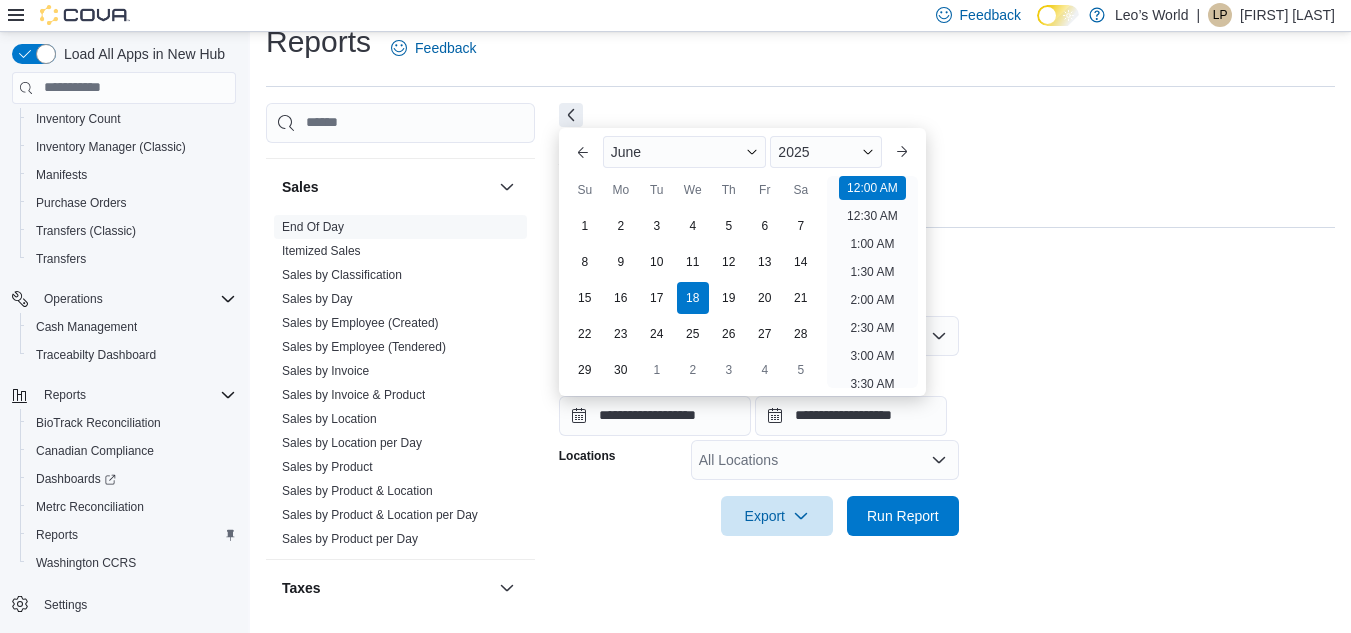 click on "**********" at bounding box center [947, 398] 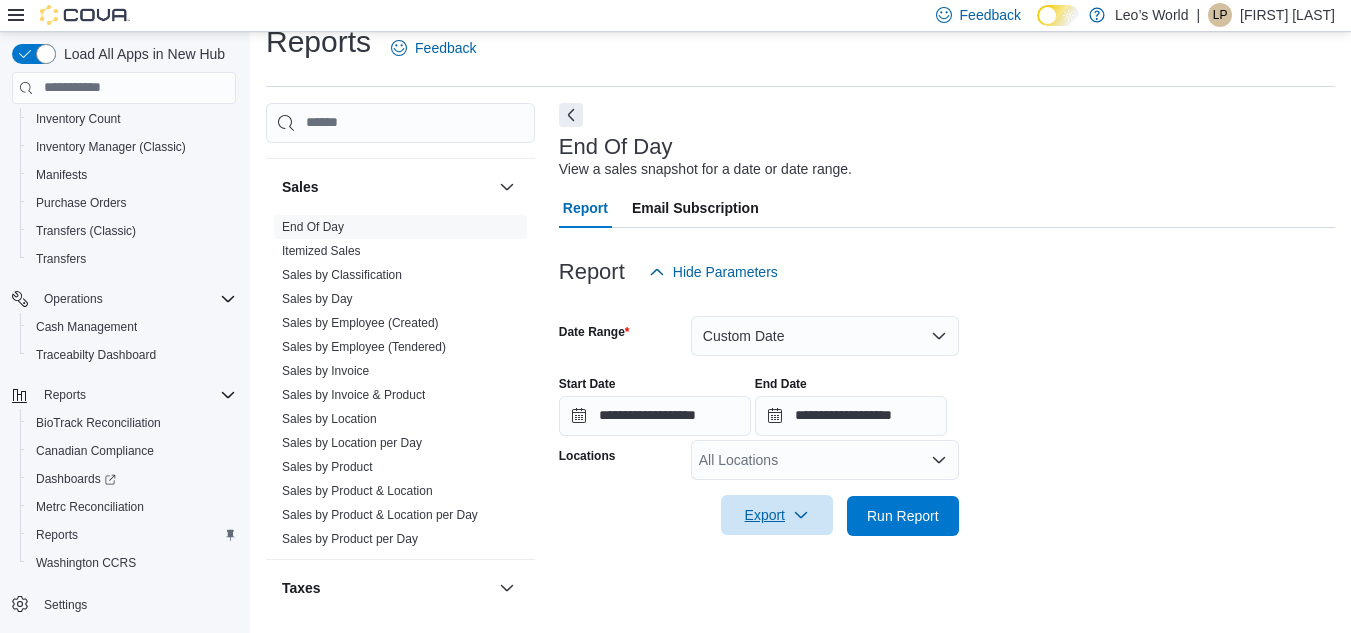 click on "Export" at bounding box center [777, 515] 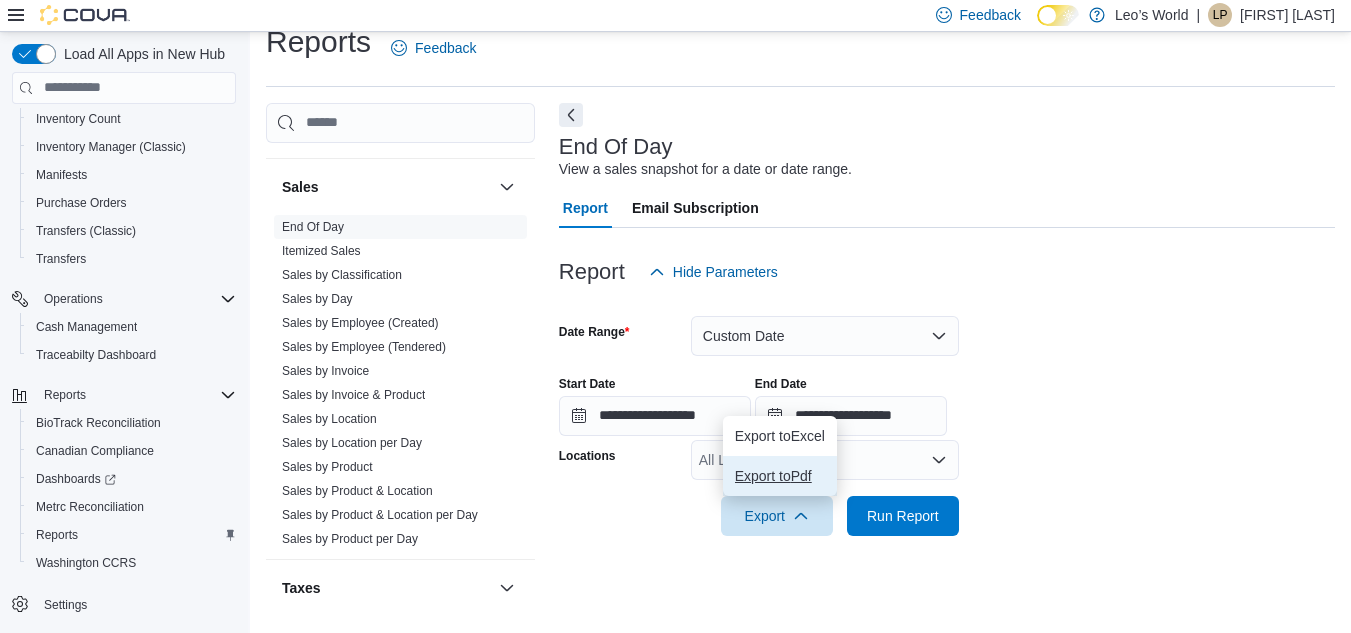 click on "Export to  Pdf" at bounding box center (780, 476) 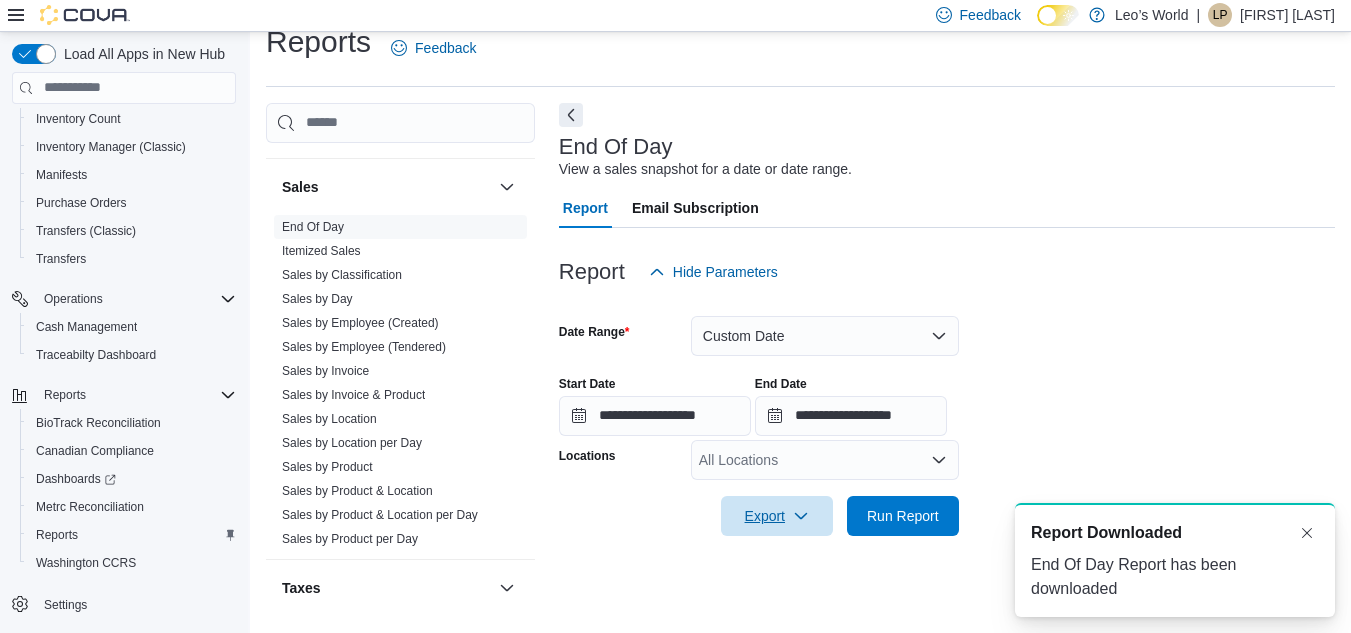 scroll, scrollTop: 0, scrollLeft: 0, axis: both 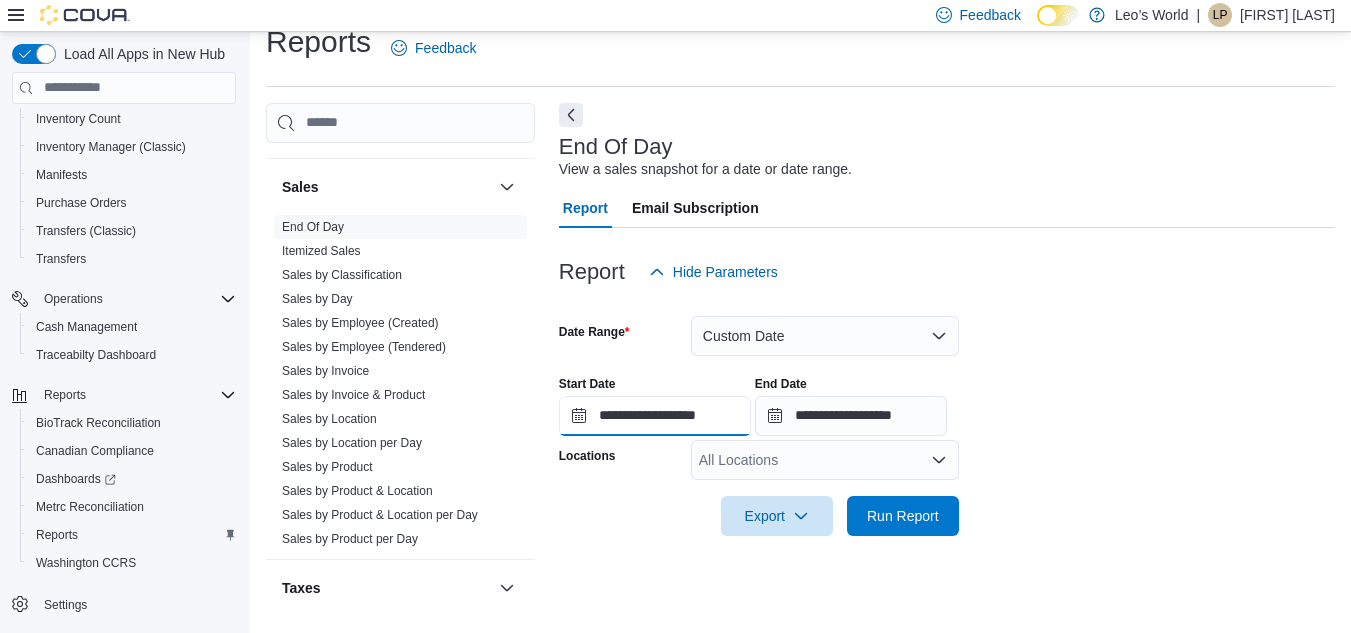 click on "**********" at bounding box center [655, 416] 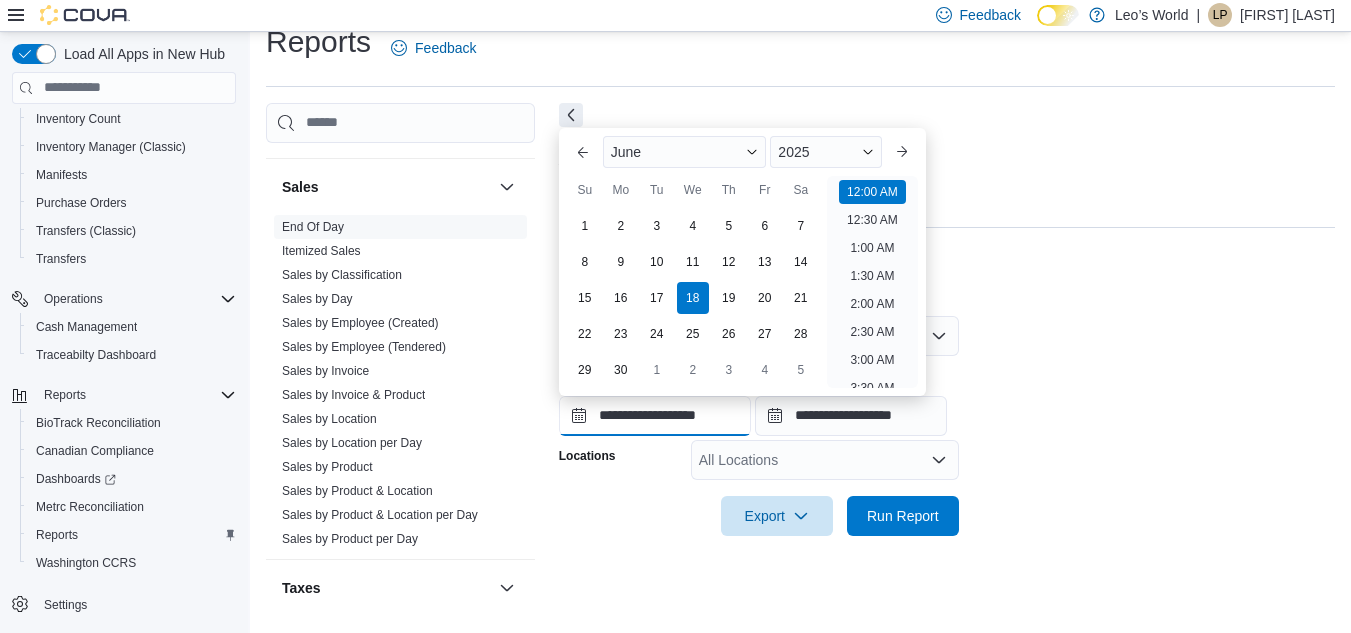 scroll, scrollTop: 62, scrollLeft: 0, axis: vertical 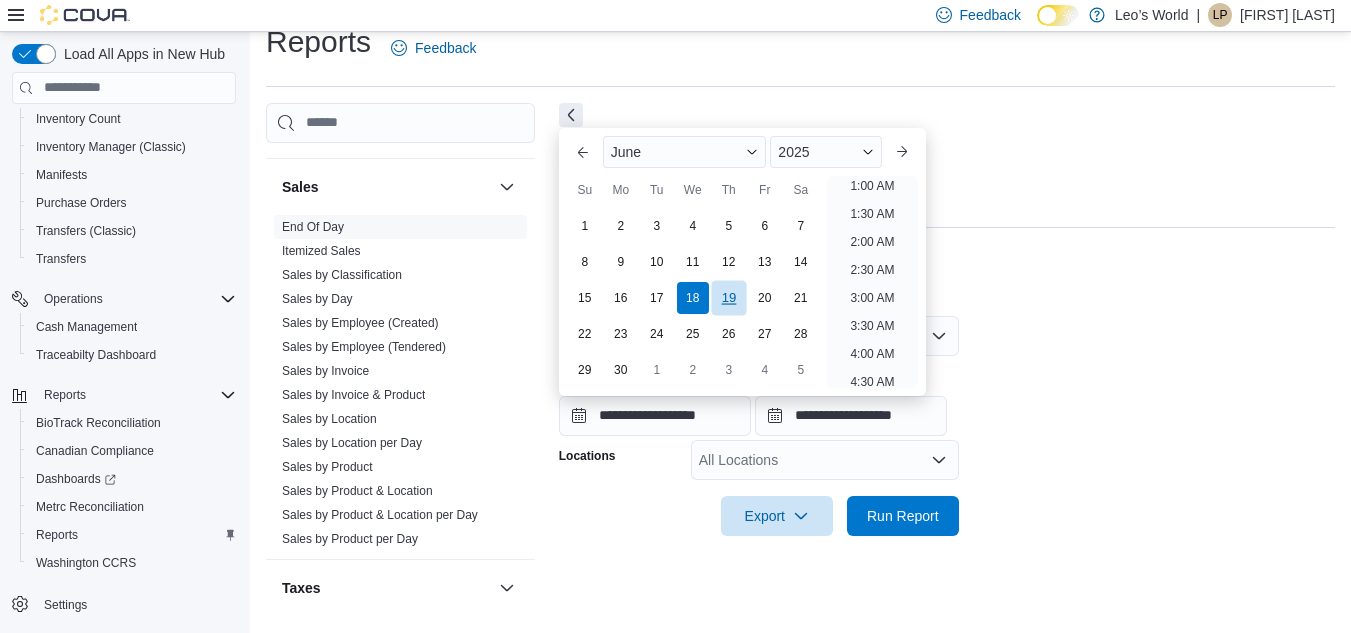 click on "19" at bounding box center [728, 297] 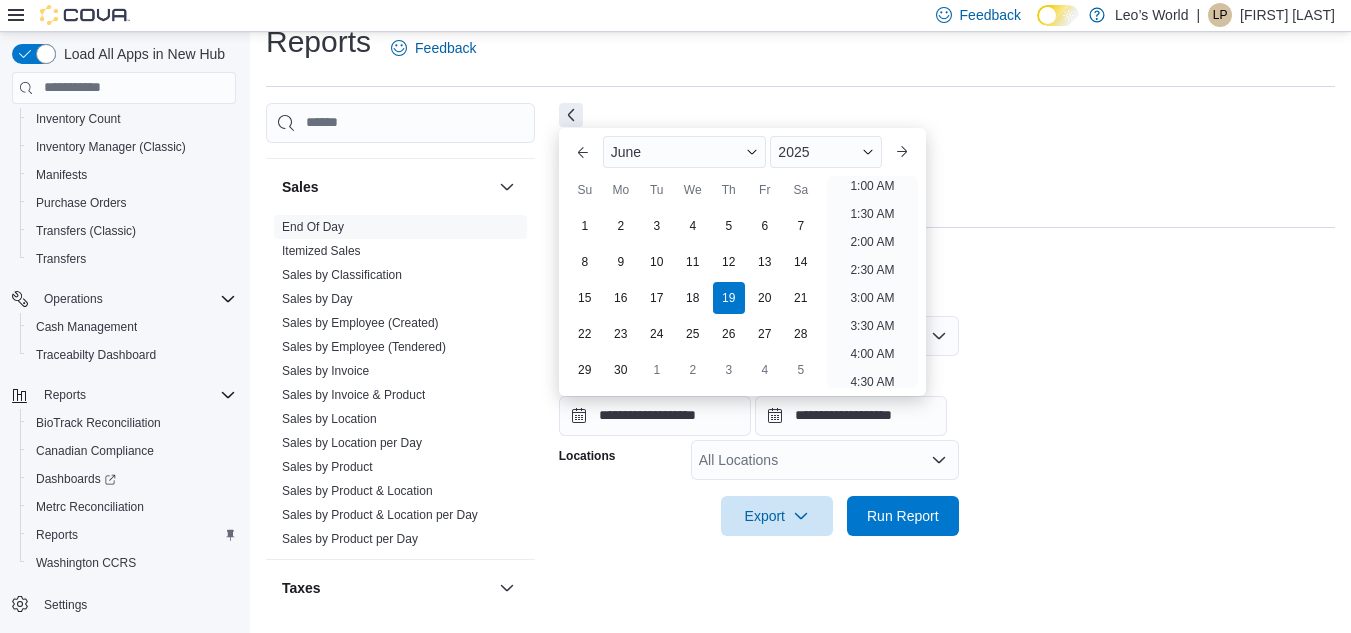 scroll, scrollTop: 4, scrollLeft: 0, axis: vertical 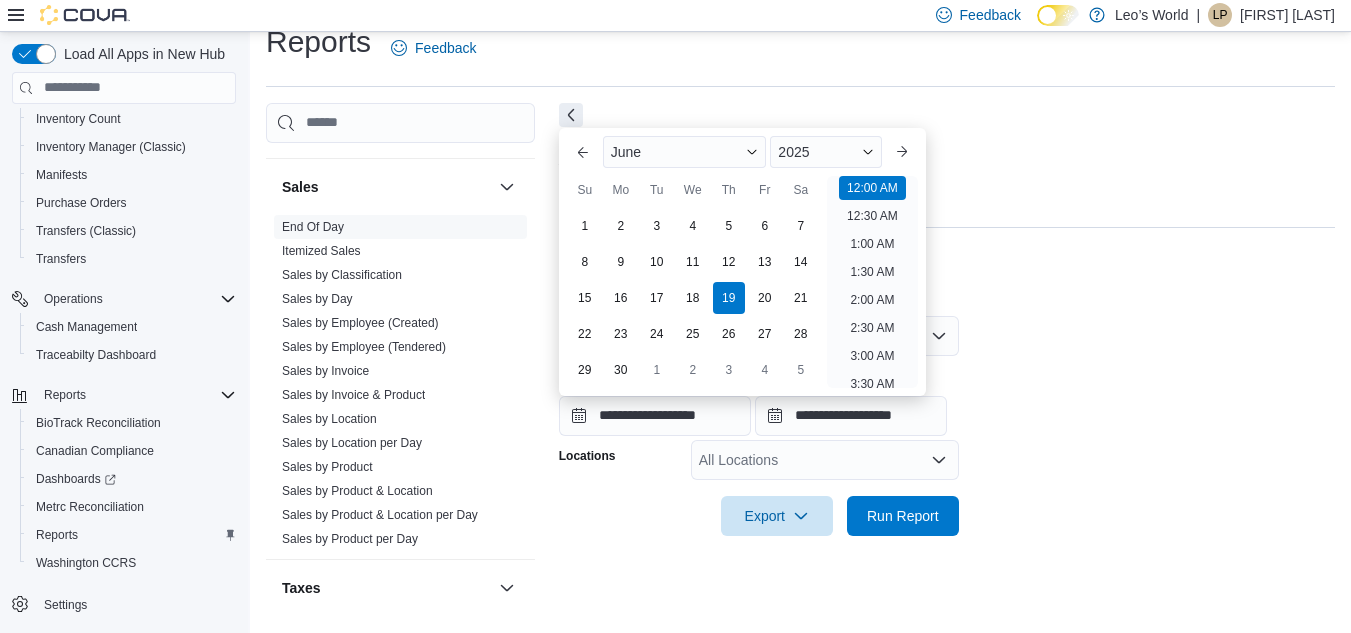 click on "**********" at bounding box center (947, 398) 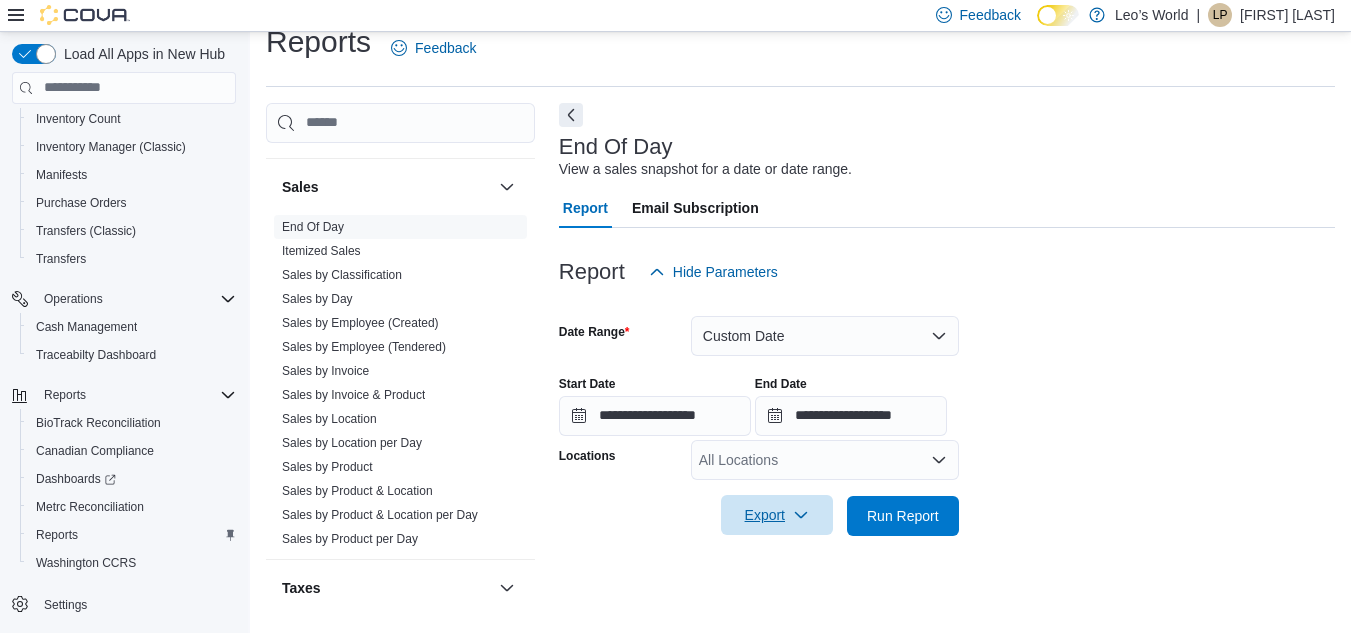 click on "Export" at bounding box center (777, 515) 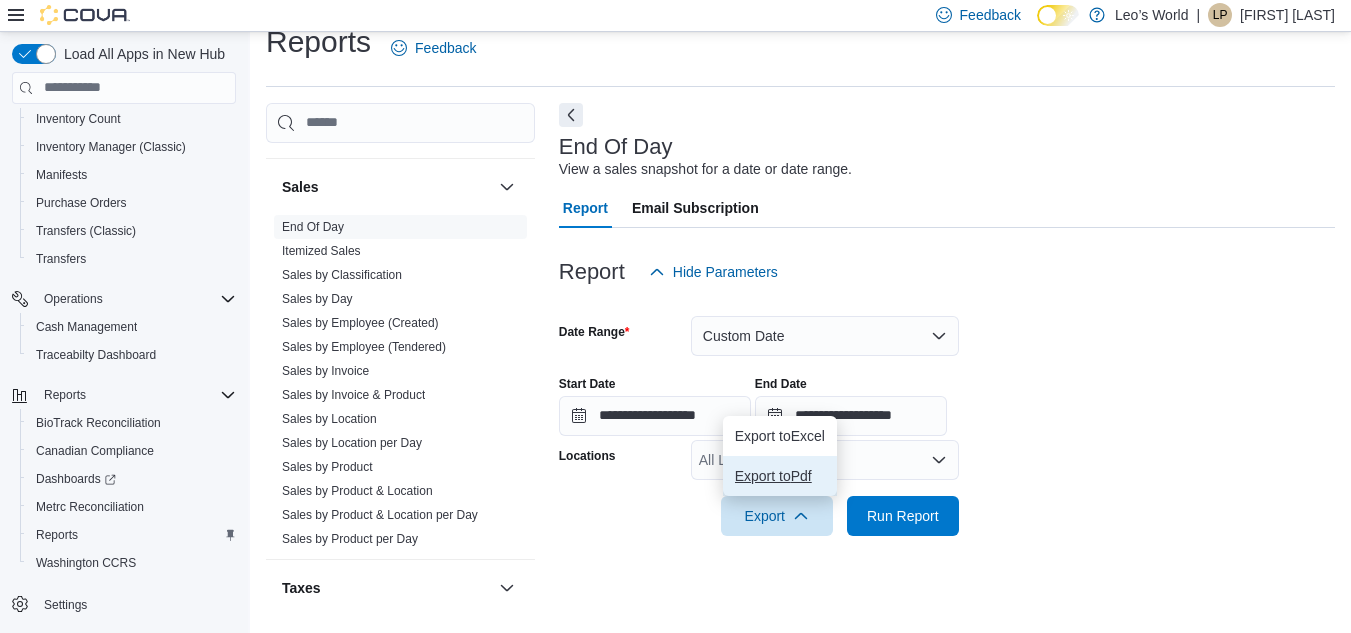 click on "Export to  Pdf" at bounding box center (780, 476) 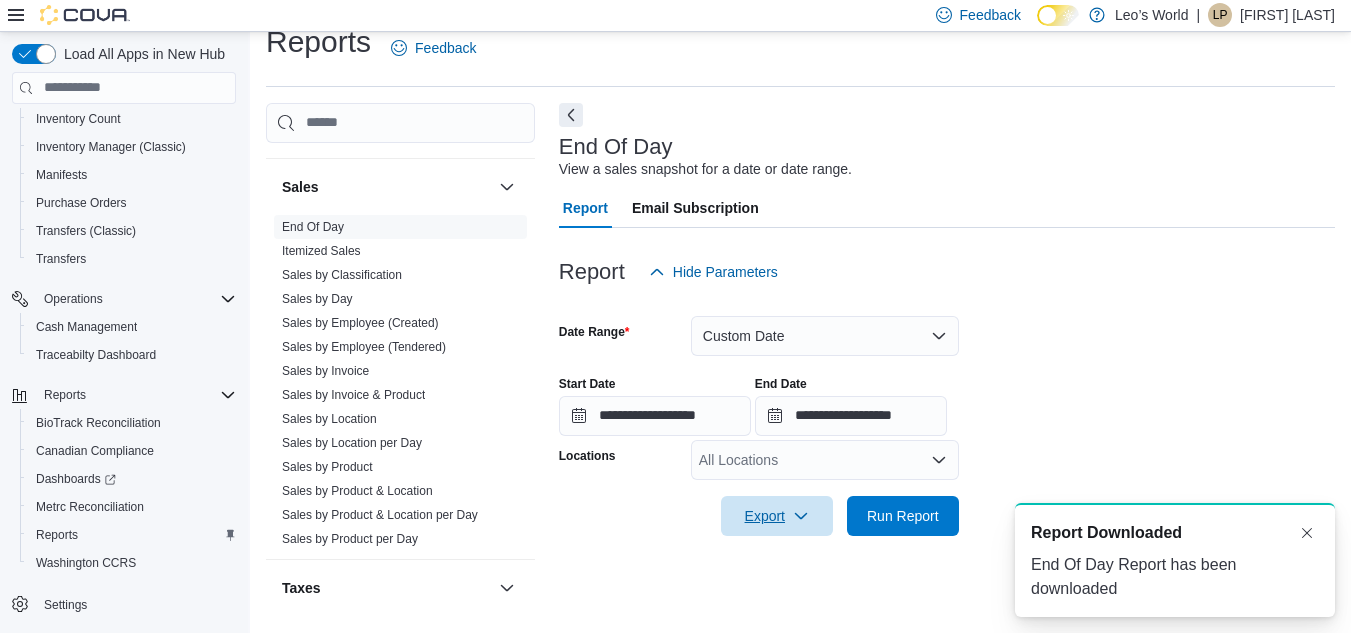 scroll, scrollTop: 0, scrollLeft: 0, axis: both 